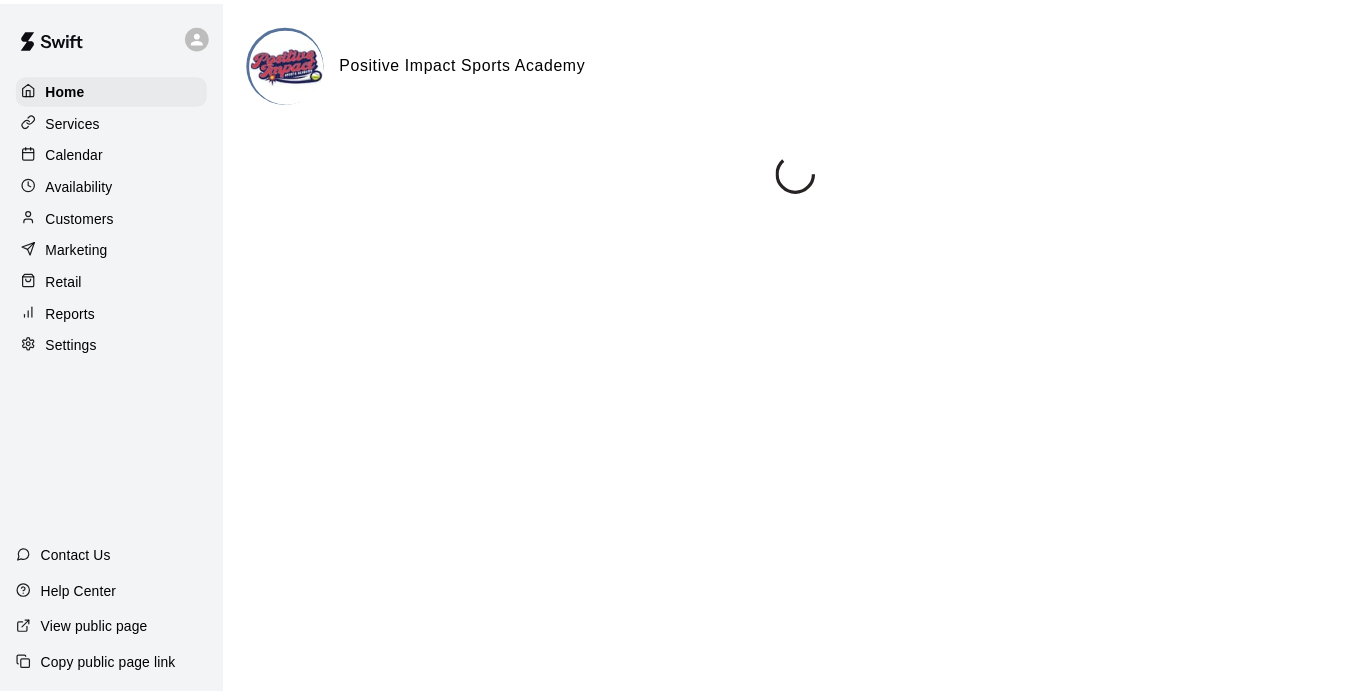 scroll, scrollTop: 0, scrollLeft: 0, axis: both 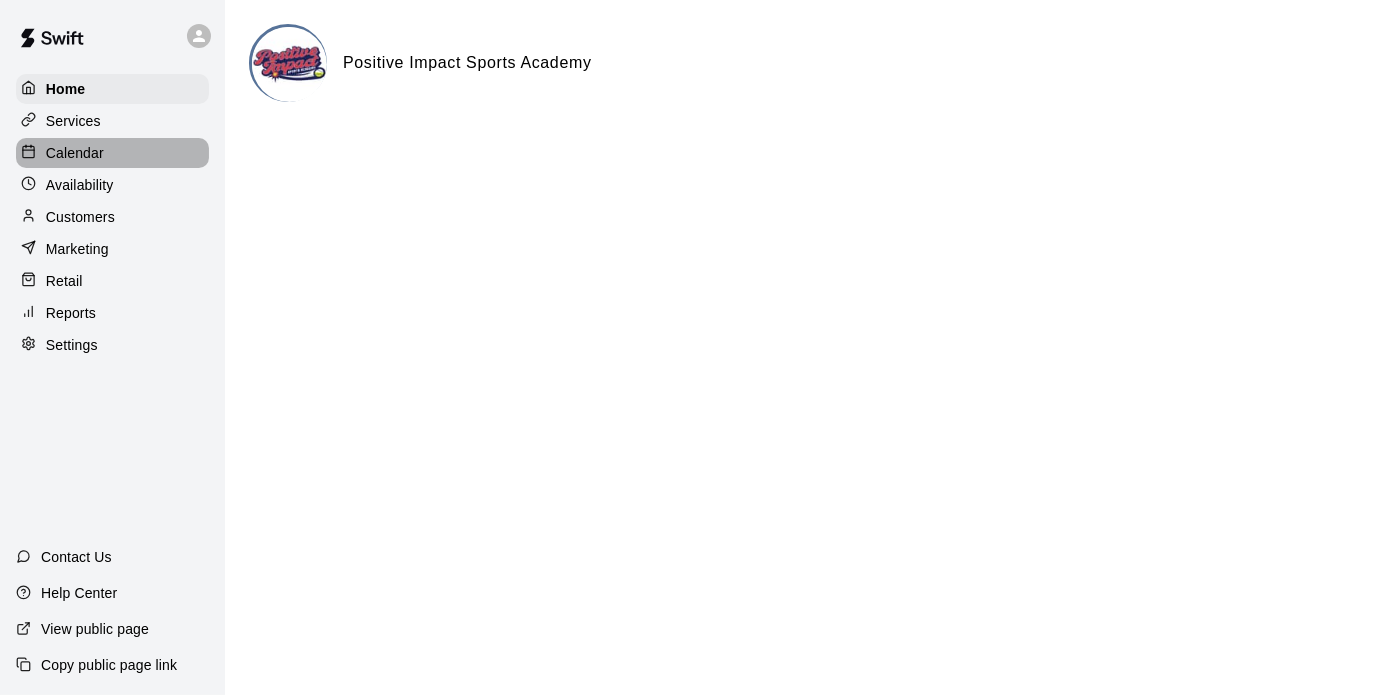 click on "Calendar" at bounding box center (112, 153) 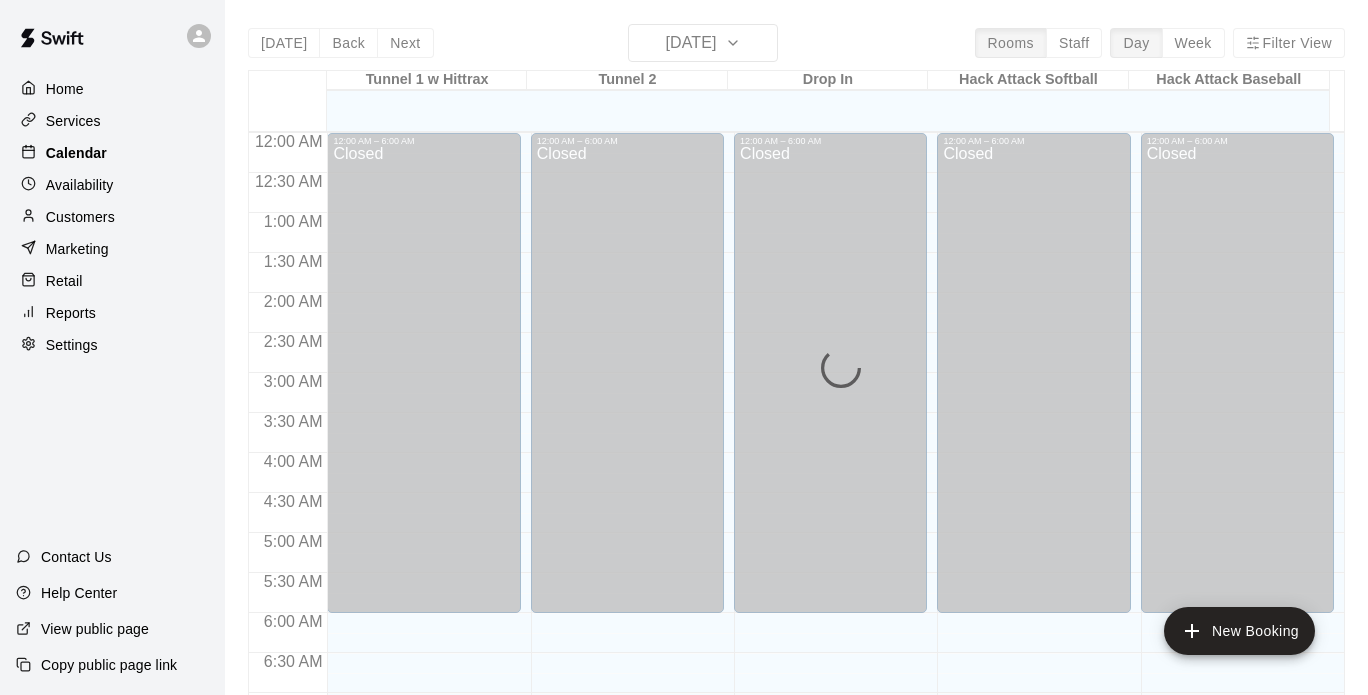 scroll, scrollTop: 1274, scrollLeft: 0, axis: vertical 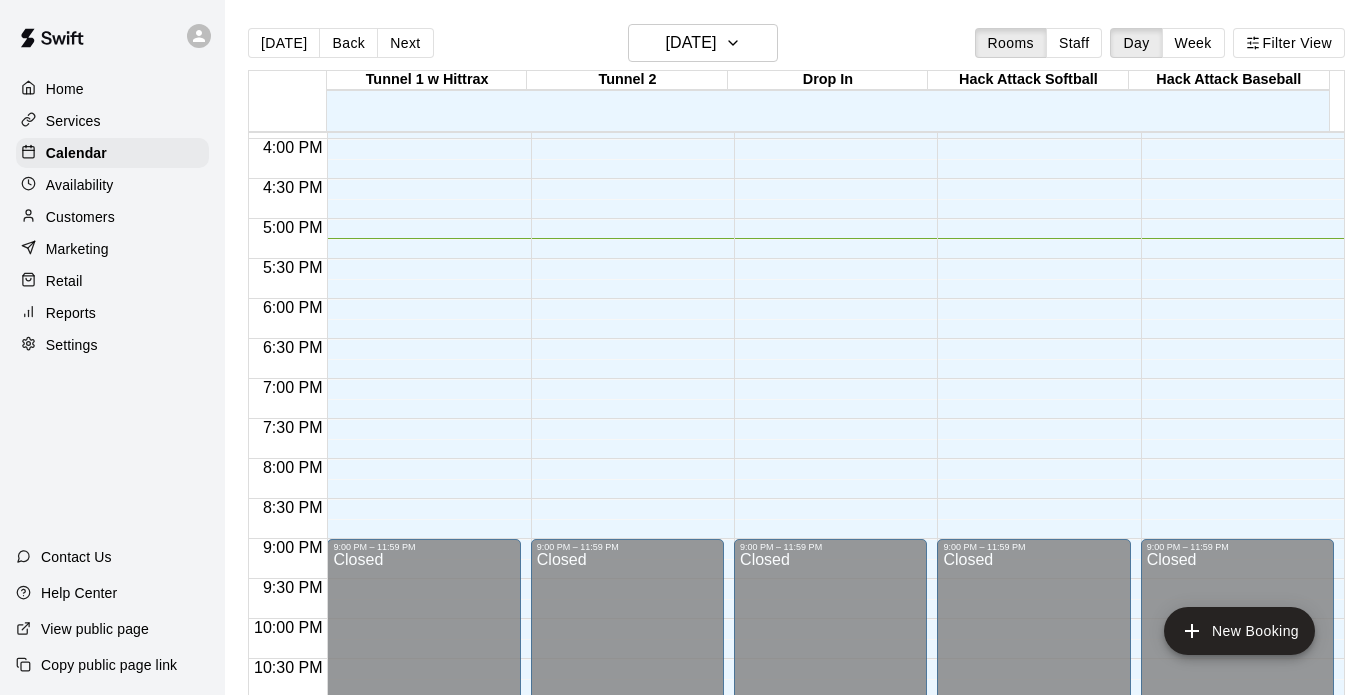 click on "Services" at bounding box center (112, 121) 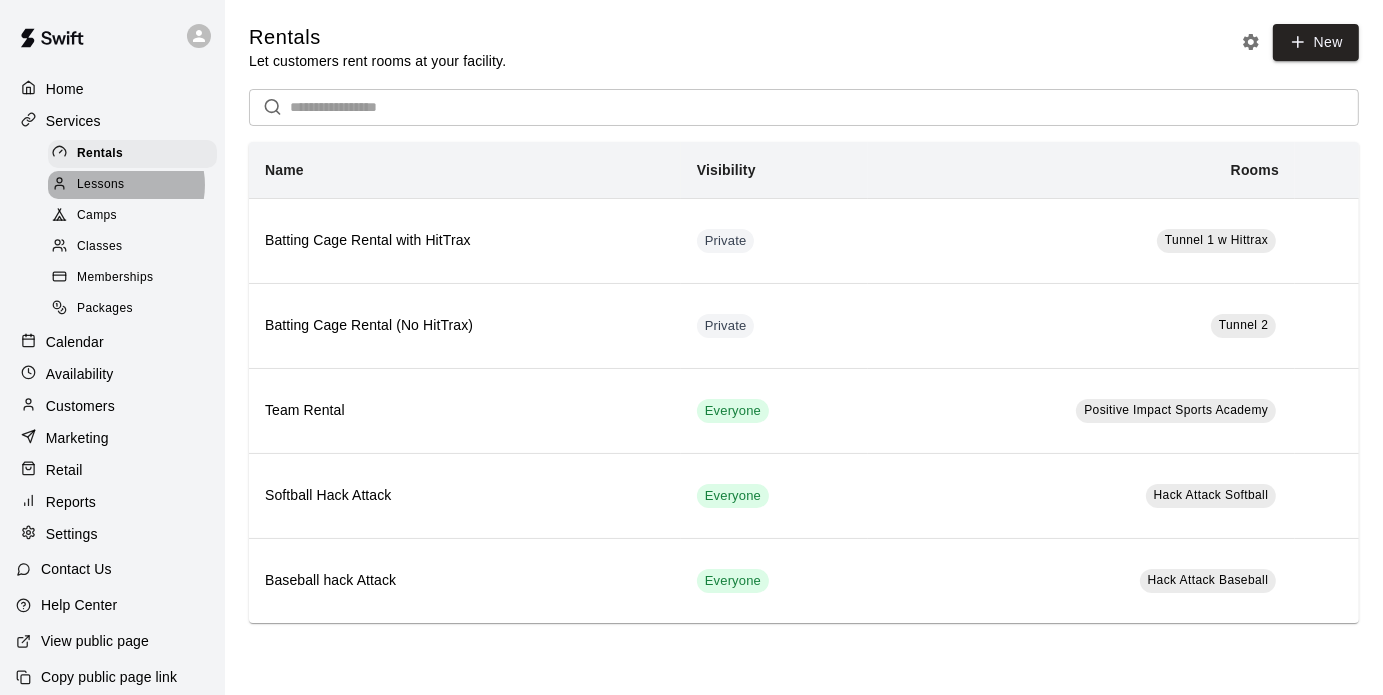 click on "Lessons" at bounding box center [101, 185] 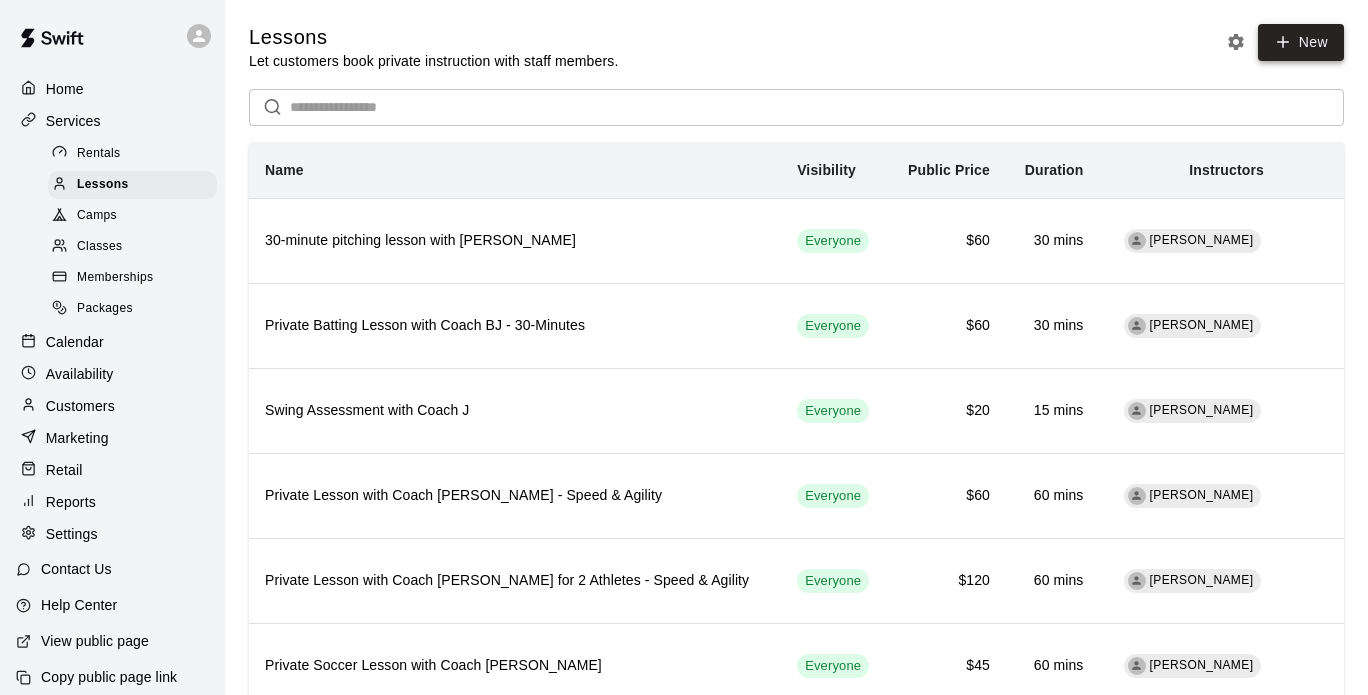 click on "New" at bounding box center (1301, 42) 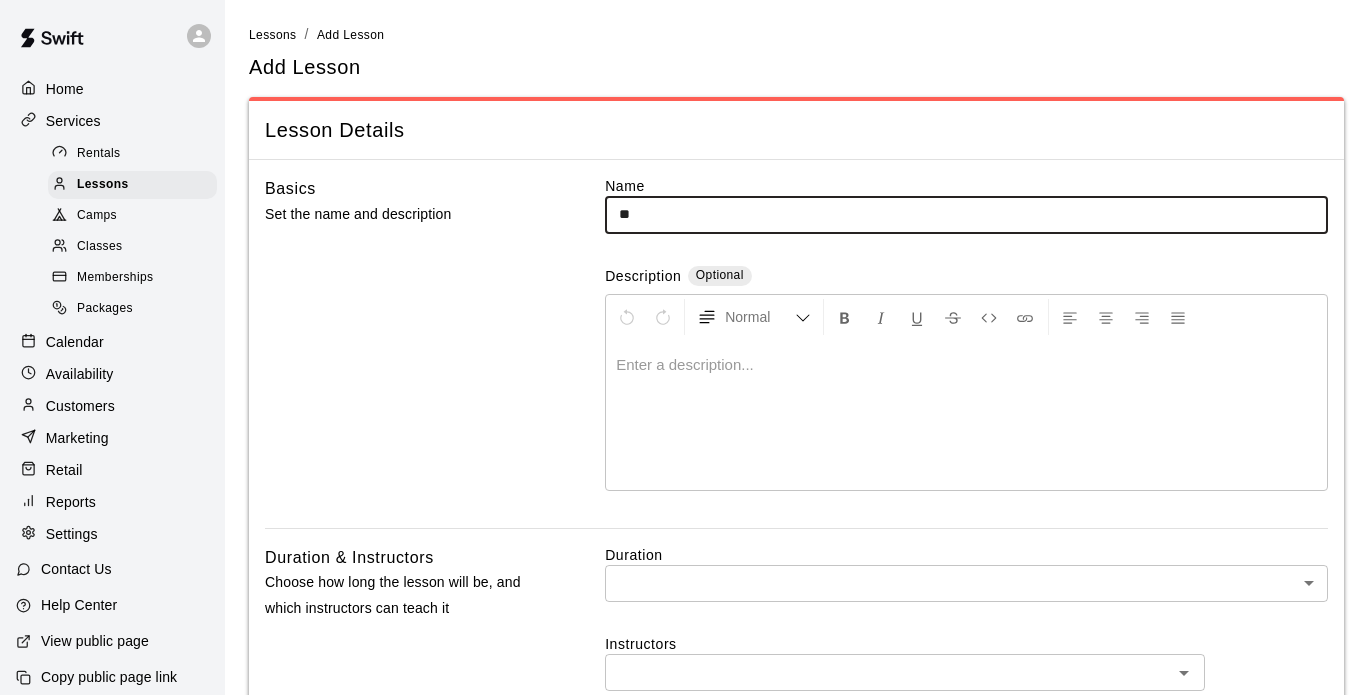 type on "*" 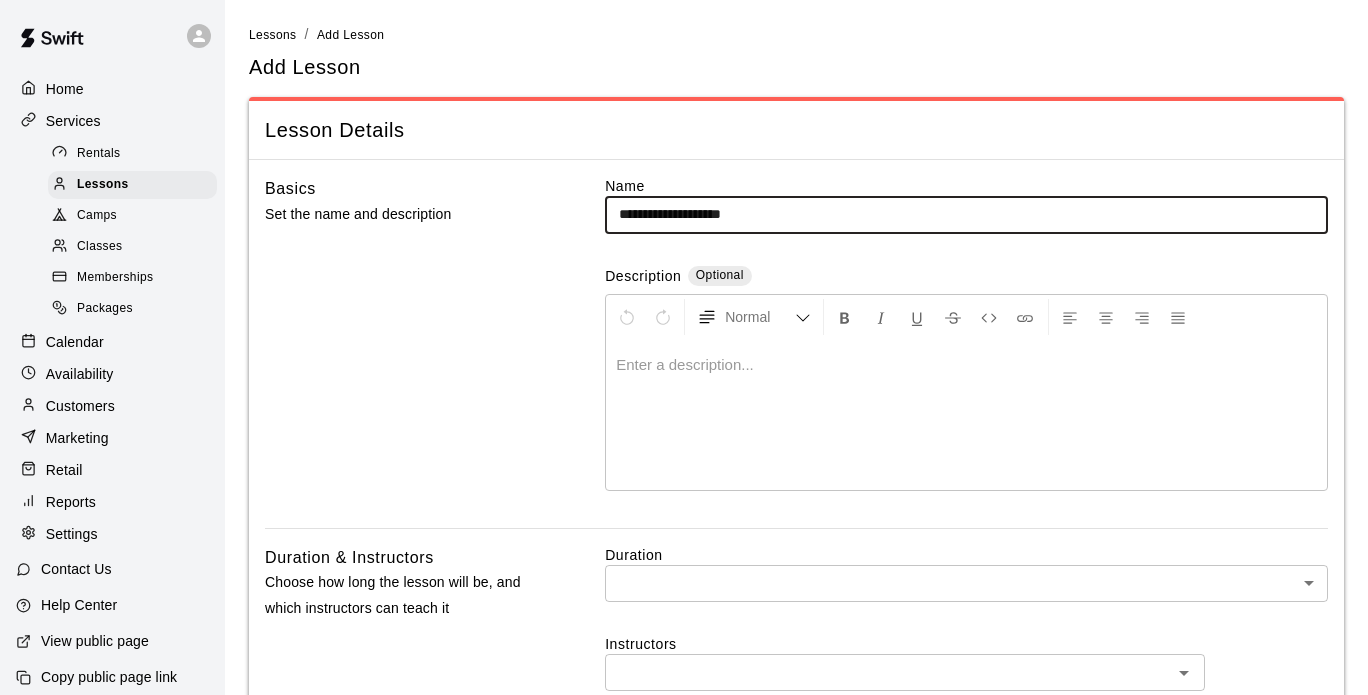 type on "**********" 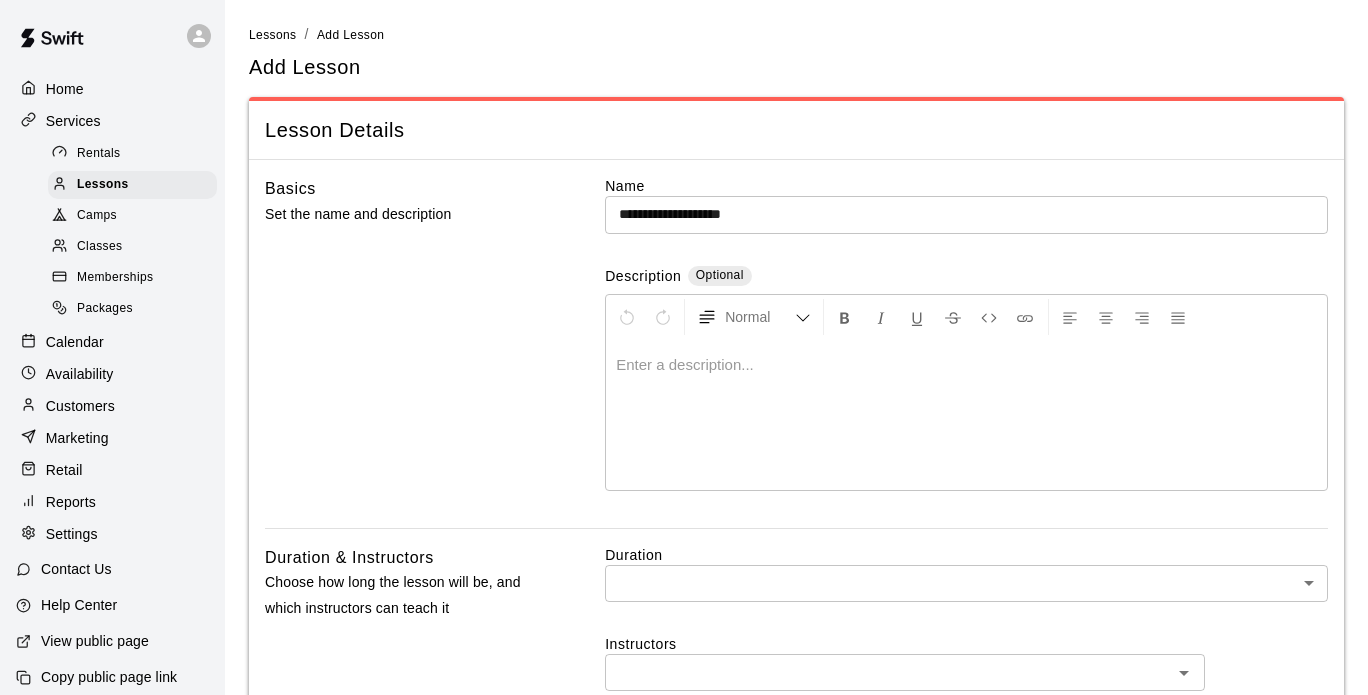 click at bounding box center (966, 365) 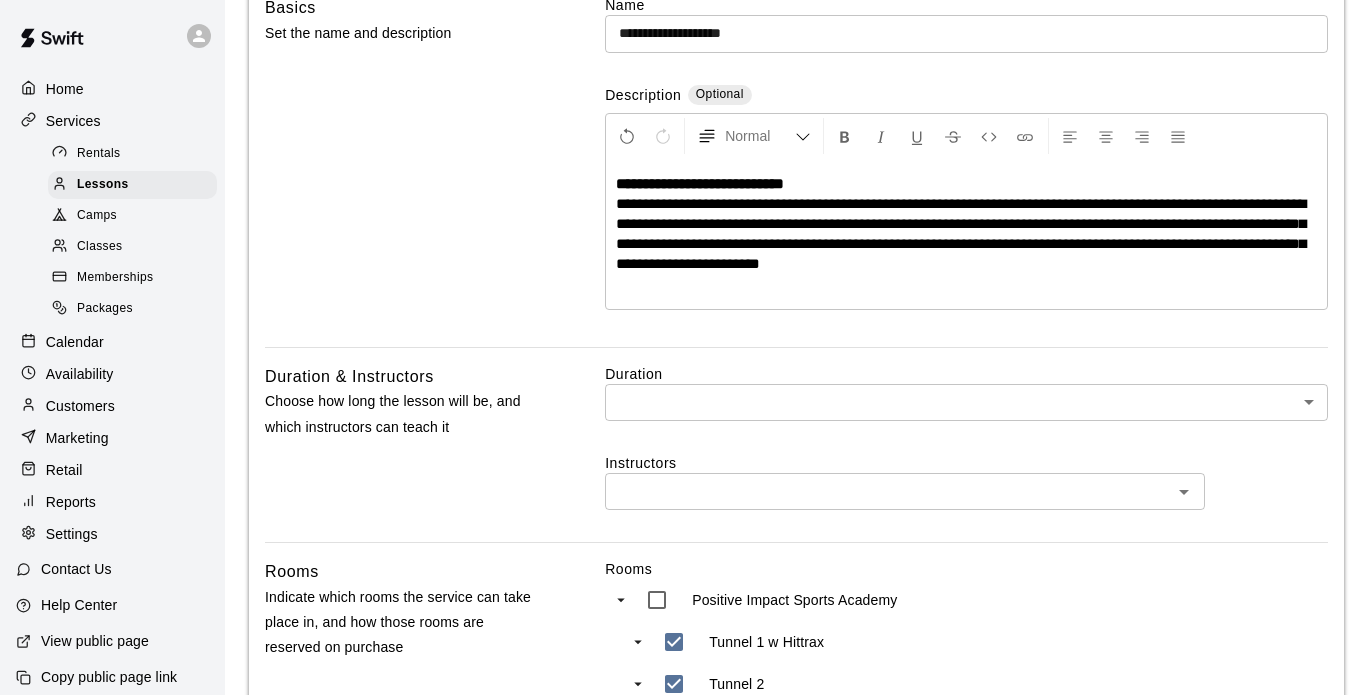 scroll, scrollTop: 183, scrollLeft: 0, axis: vertical 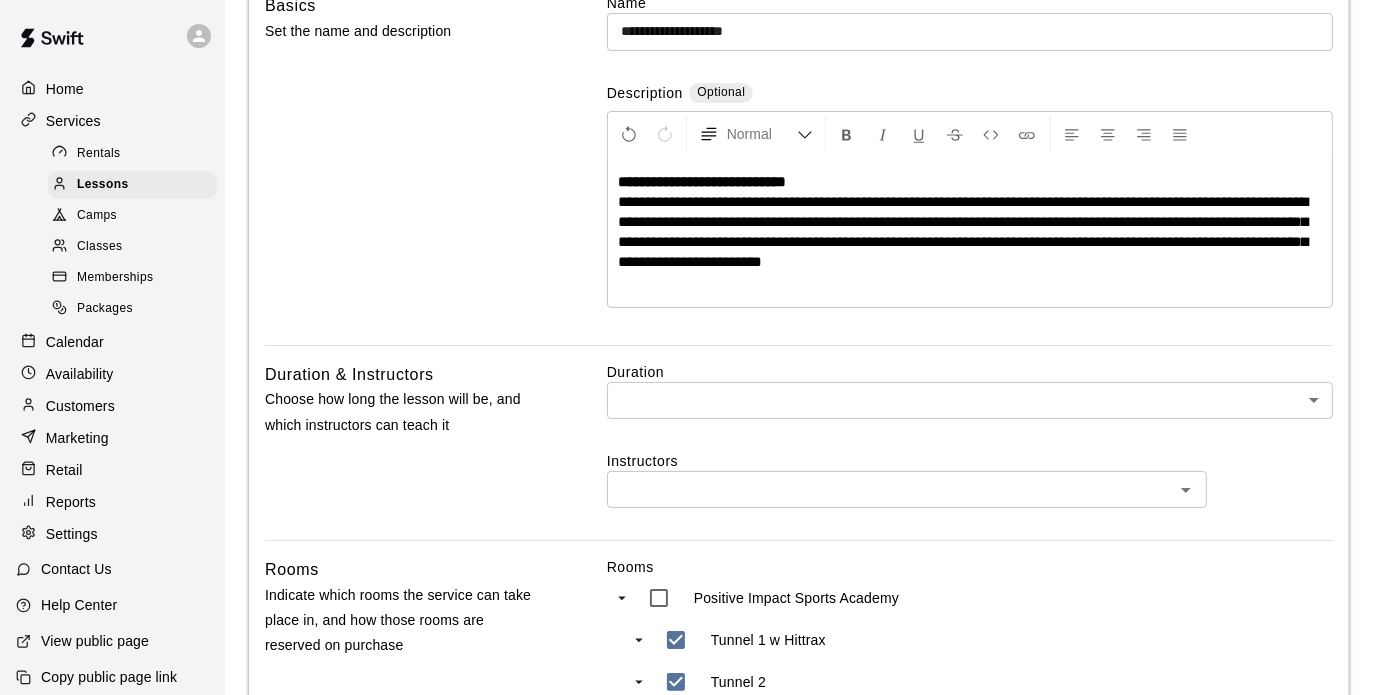 click on "**********" at bounding box center (691, 589) 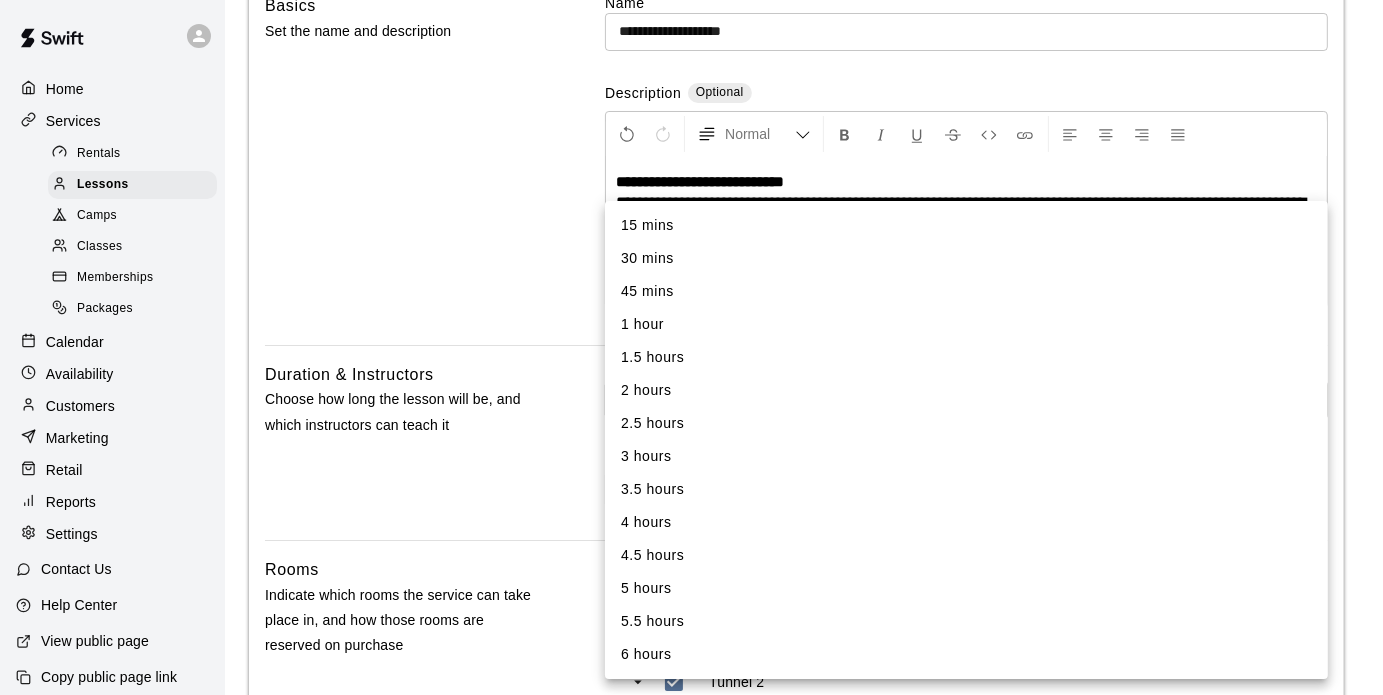 click on "30 mins" at bounding box center [966, 258] 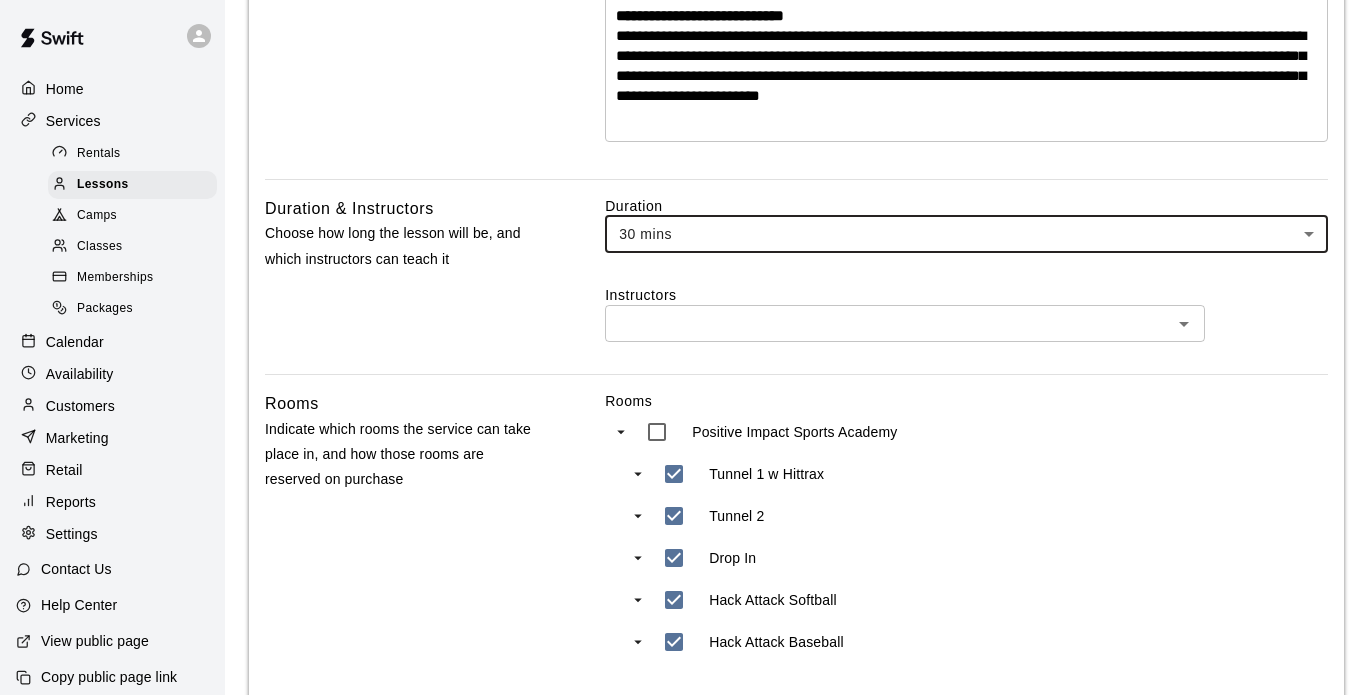 scroll, scrollTop: 354, scrollLeft: 0, axis: vertical 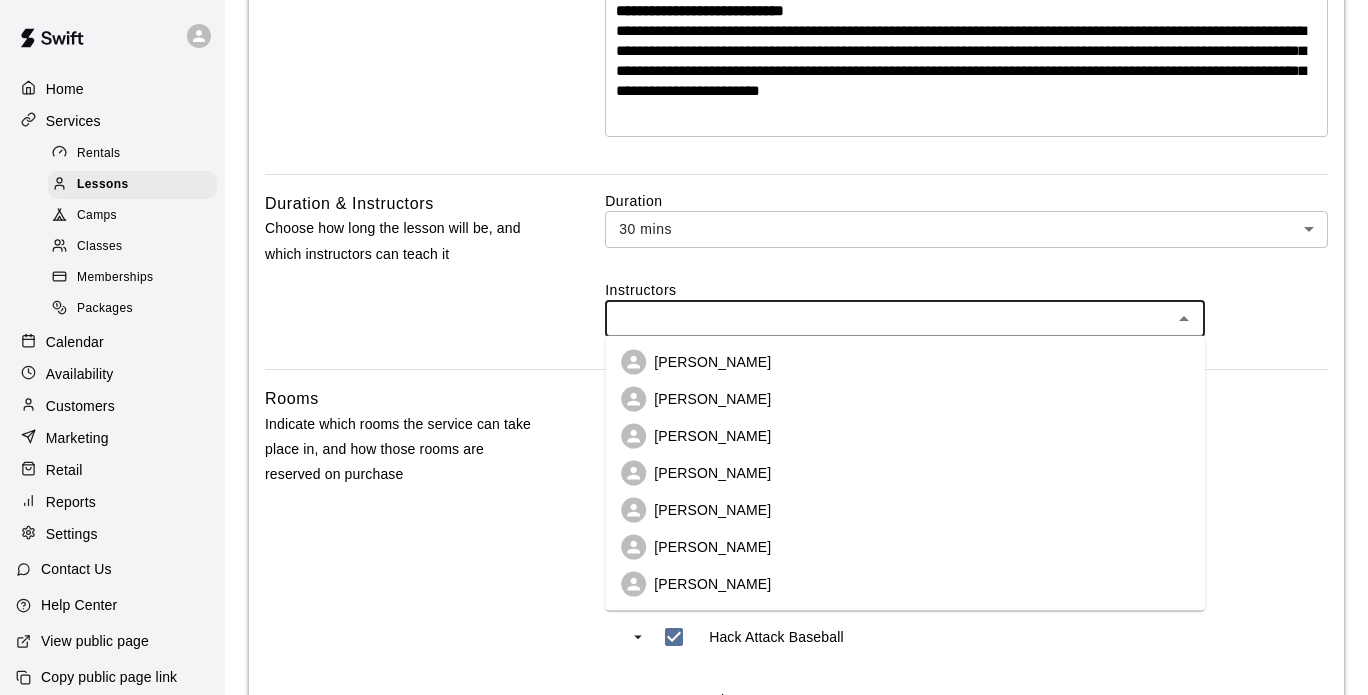 click at bounding box center [888, 318] 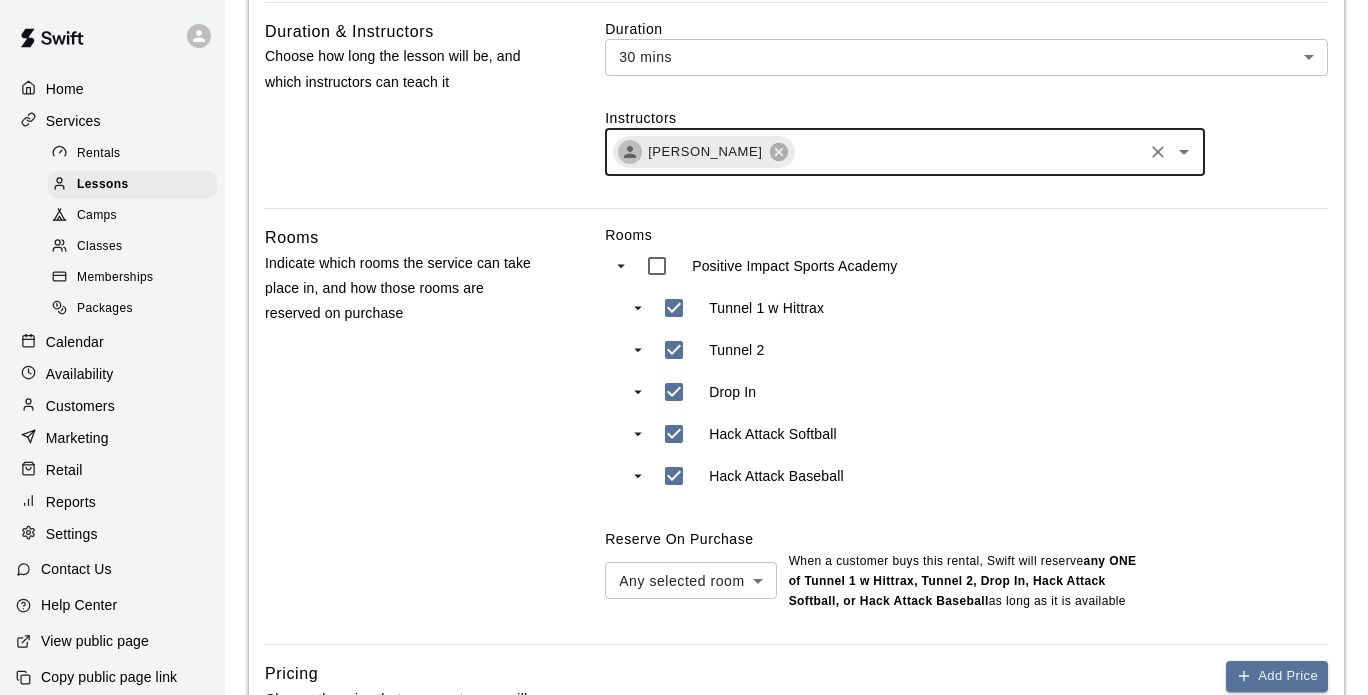scroll, scrollTop: 528, scrollLeft: 0, axis: vertical 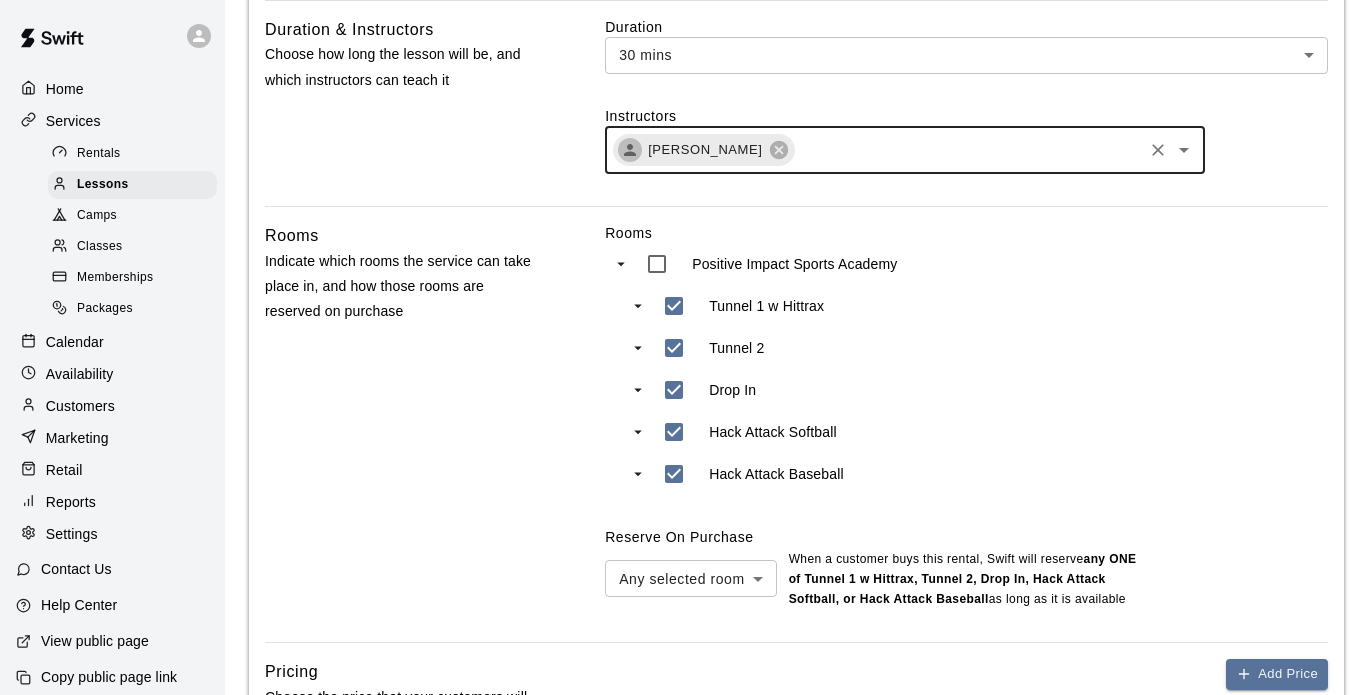 type on "***" 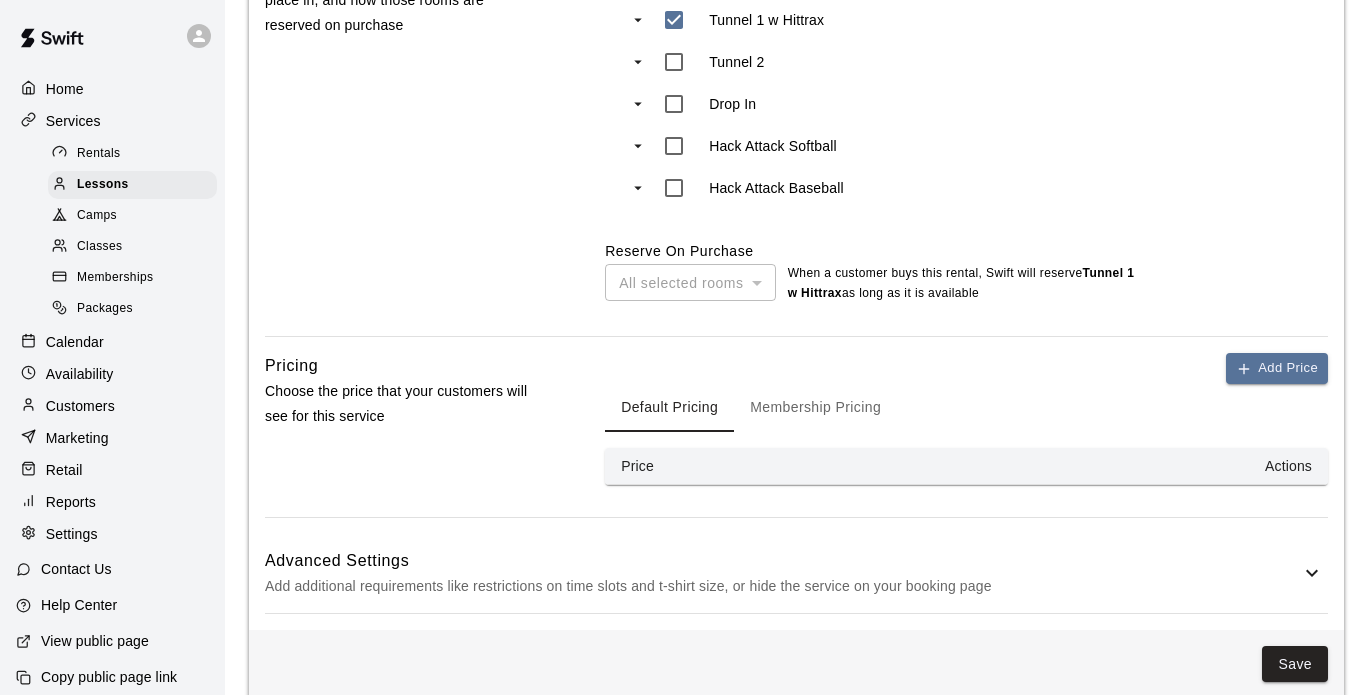 scroll, scrollTop: 840, scrollLeft: 0, axis: vertical 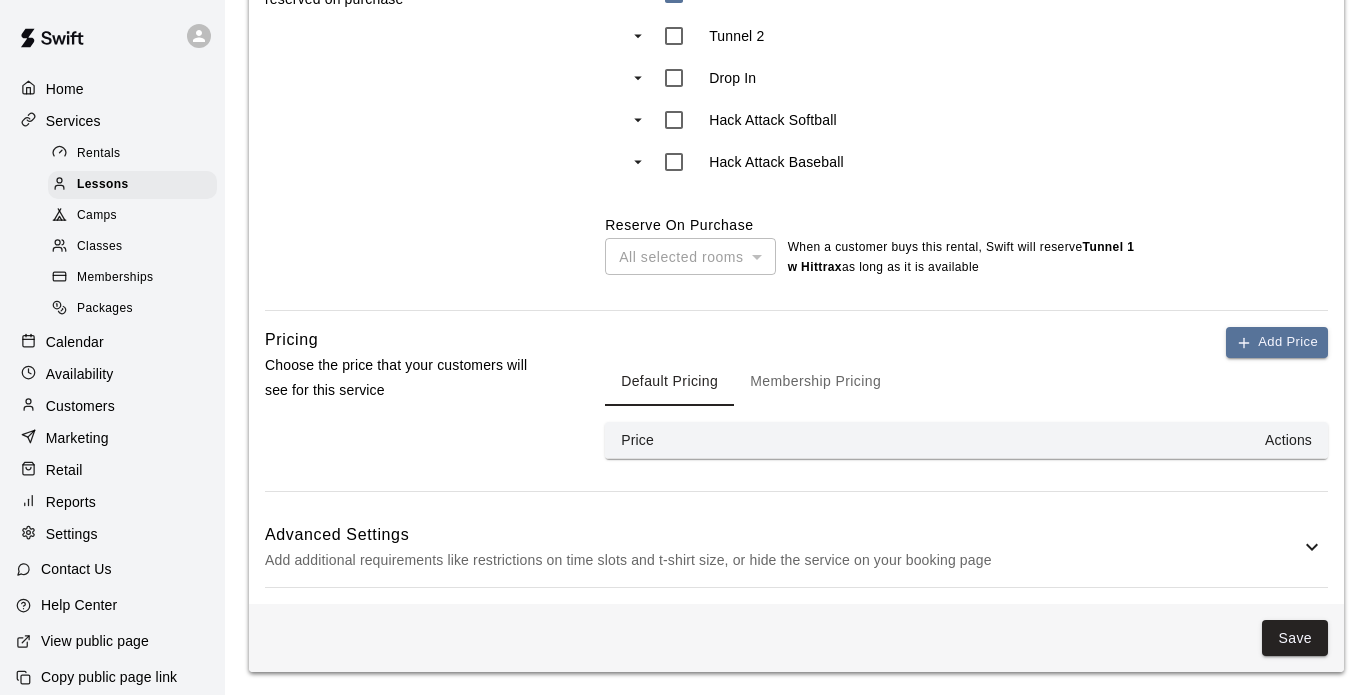 click on "**********" at bounding box center [796, -39] 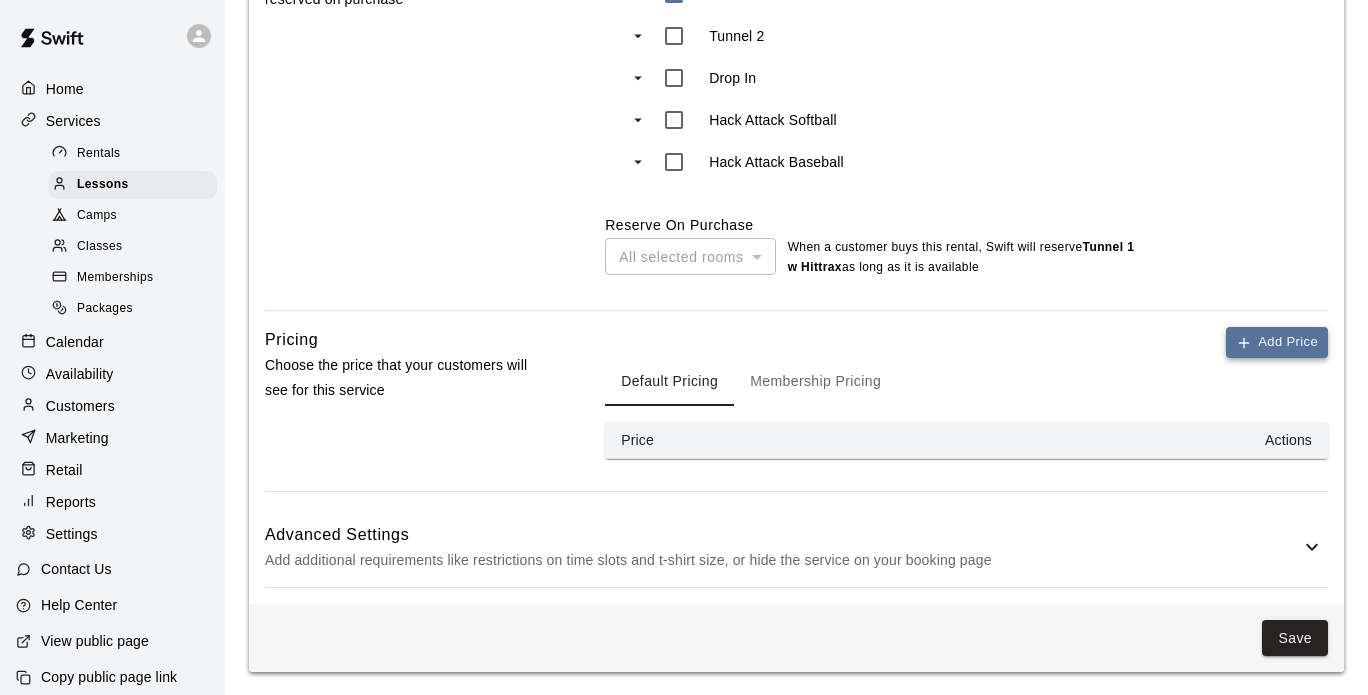 click on "Add Price" at bounding box center (1277, 342) 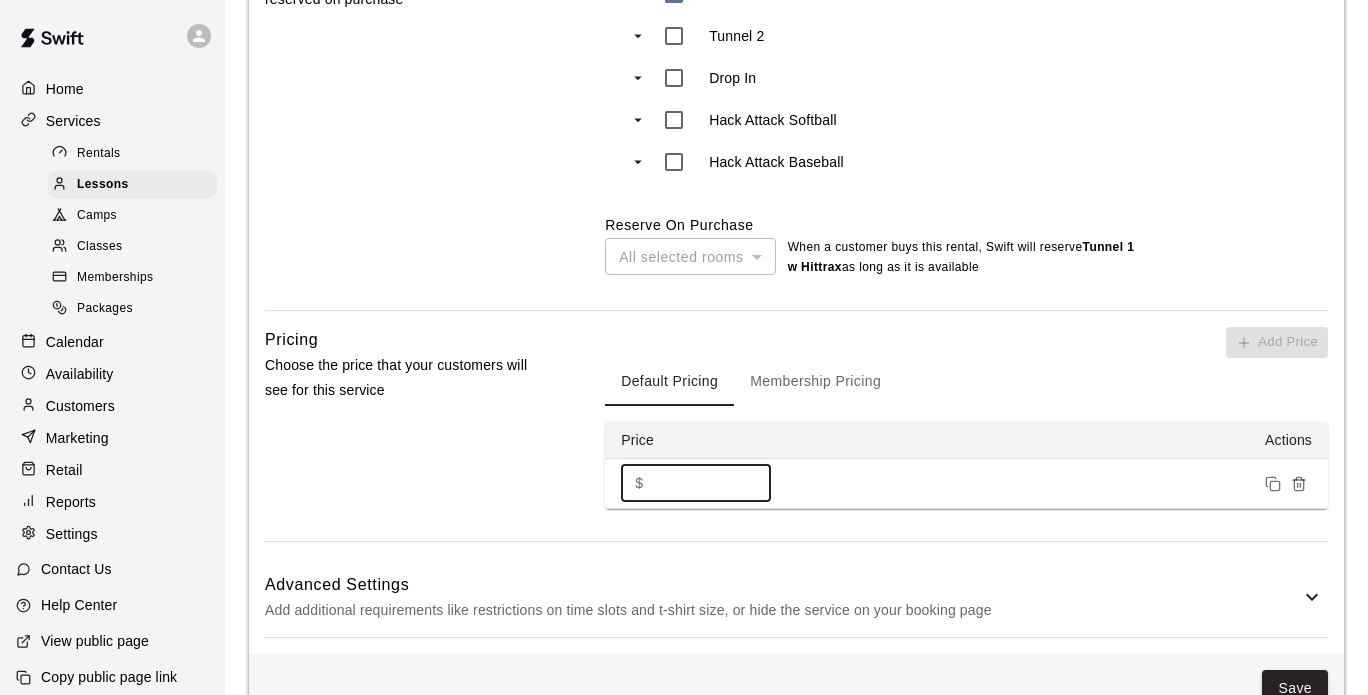 click on "*" at bounding box center [712, 483] 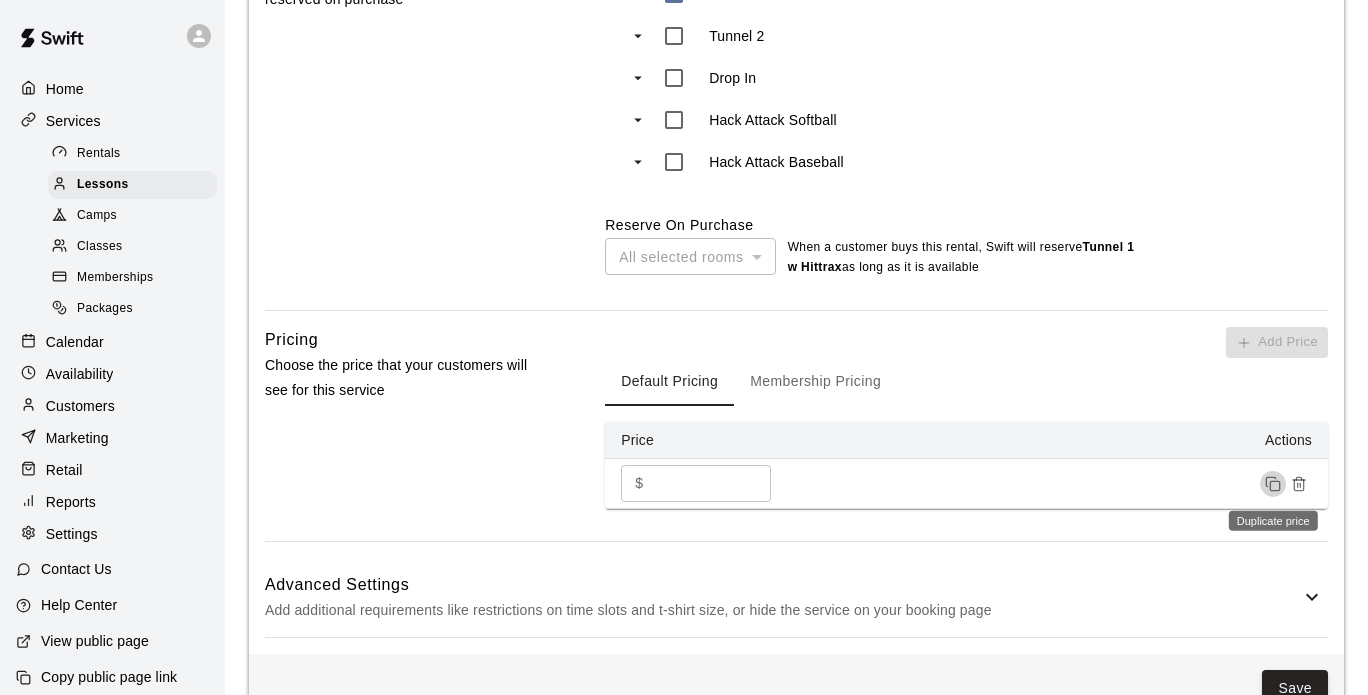 click on "**" at bounding box center (712, 483) 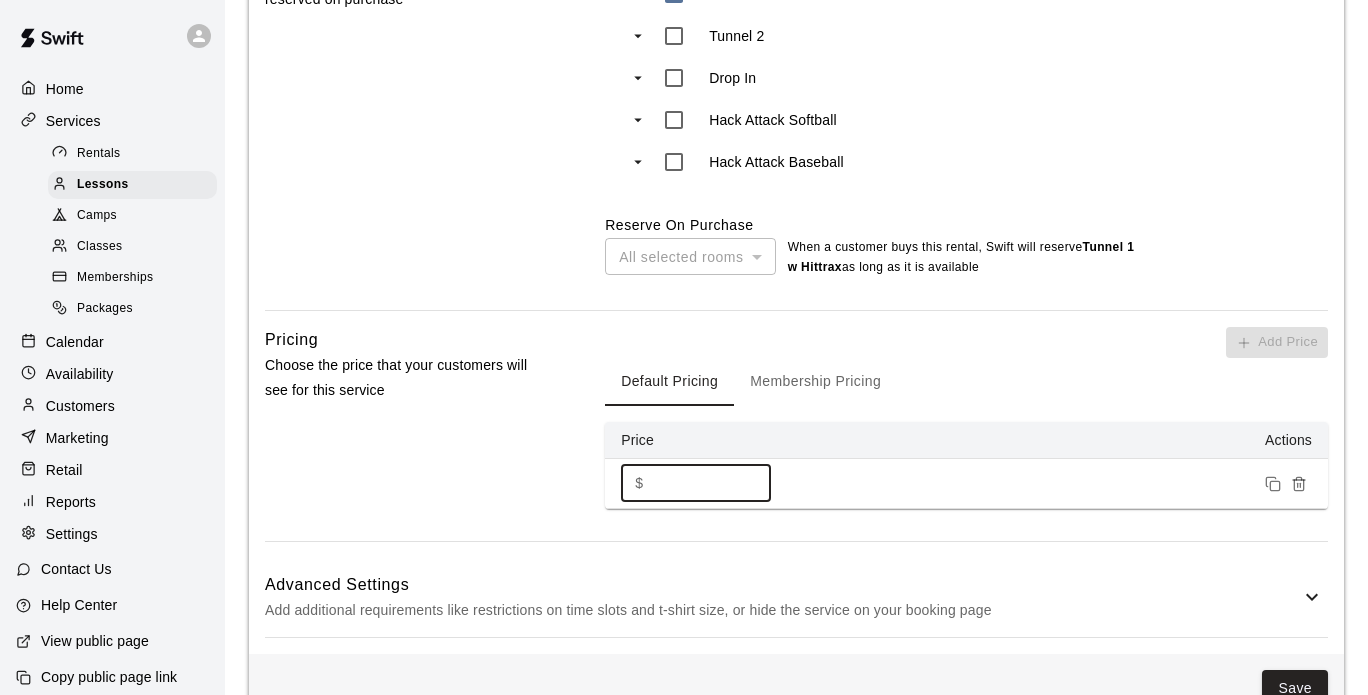 click on "**" at bounding box center [712, 483] 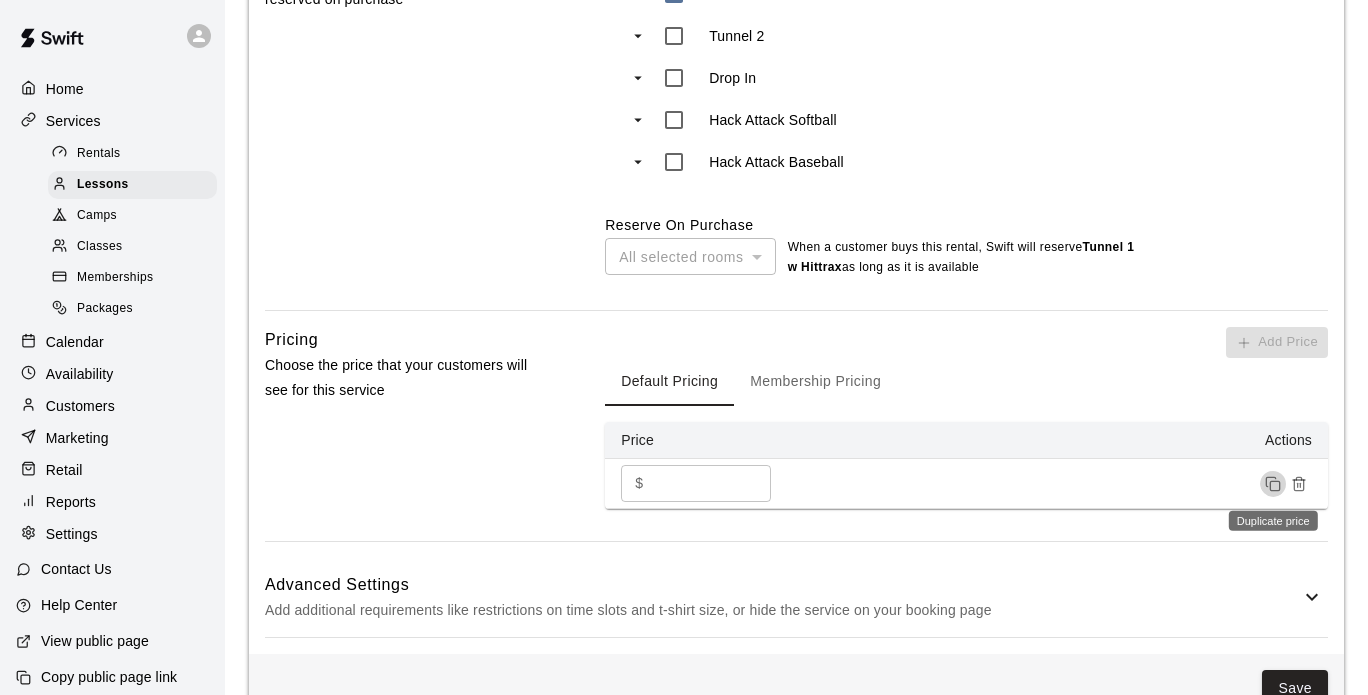 click on "Pricing Choose the price that your customers will see for this service Add Price Default Pricing Membership Pricing Price Actions $ ** ​" at bounding box center (796, 434) 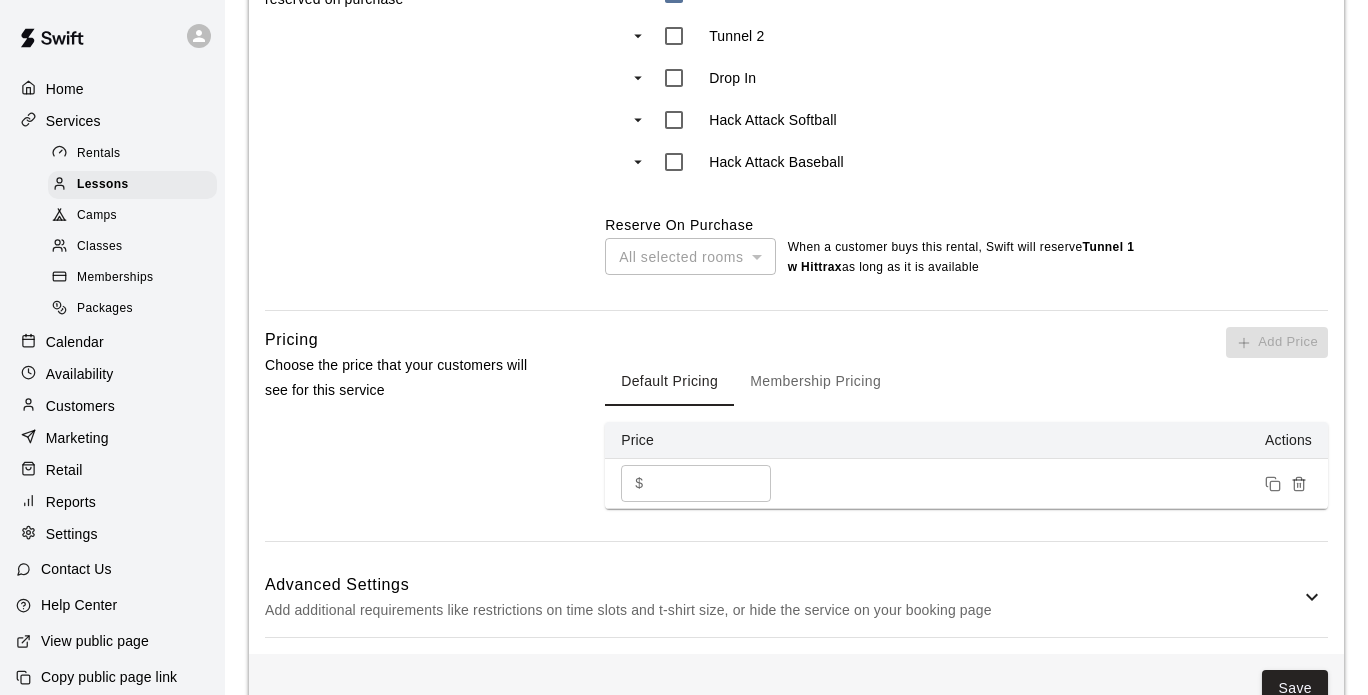 scroll, scrollTop: 890, scrollLeft: 0, axis: vertical 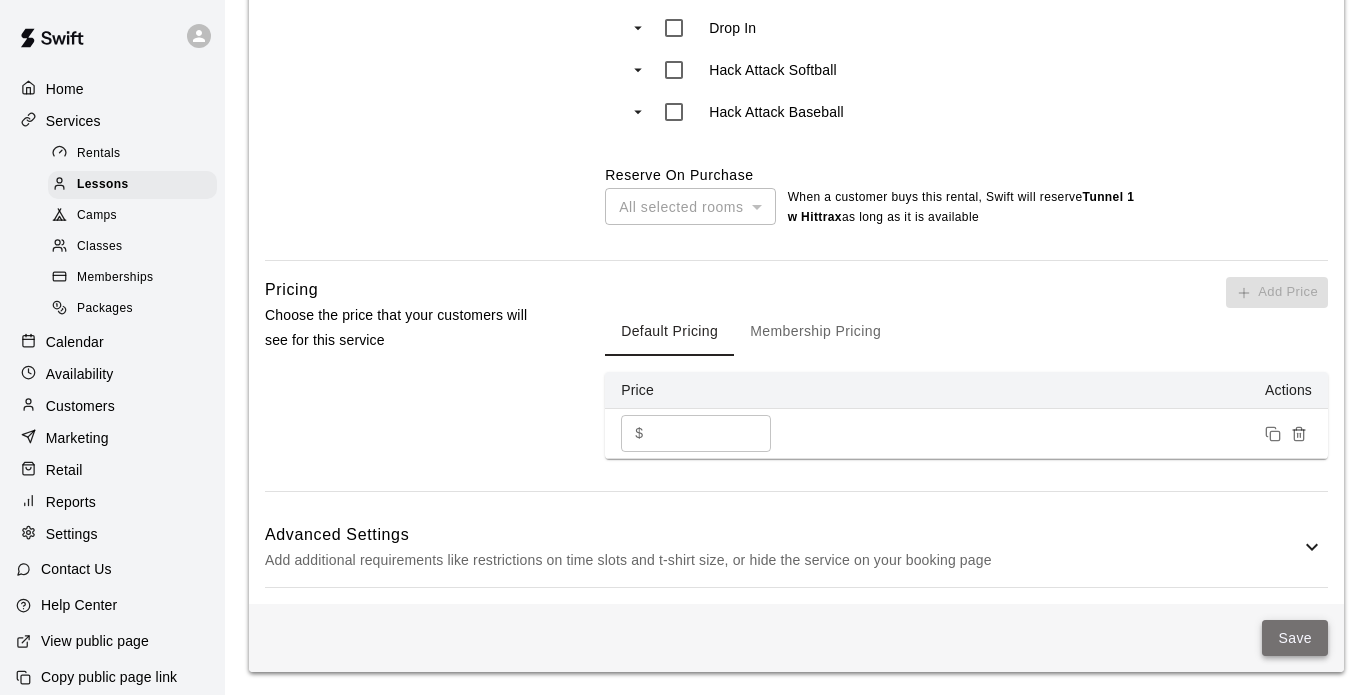 click on "Save" at bounding box center [1295, 638] 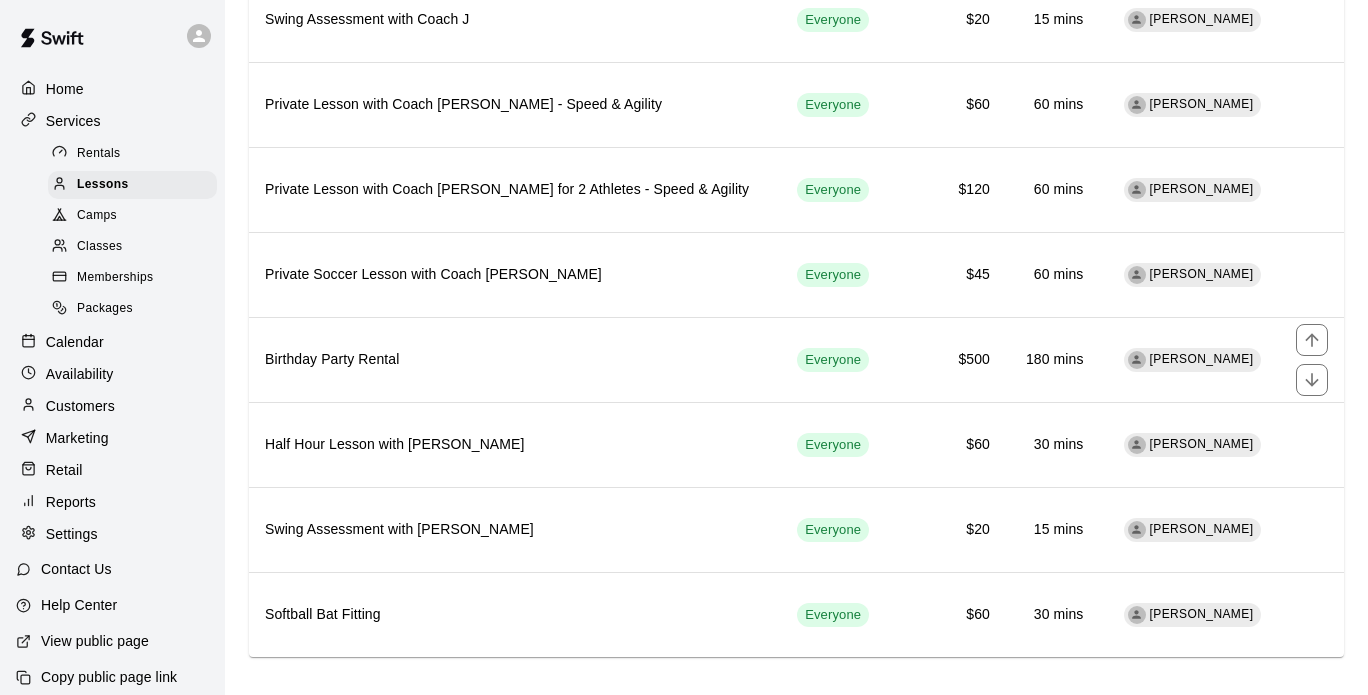 scroll, scrollTop: 402, scrollLeft: 0, axis: vertical 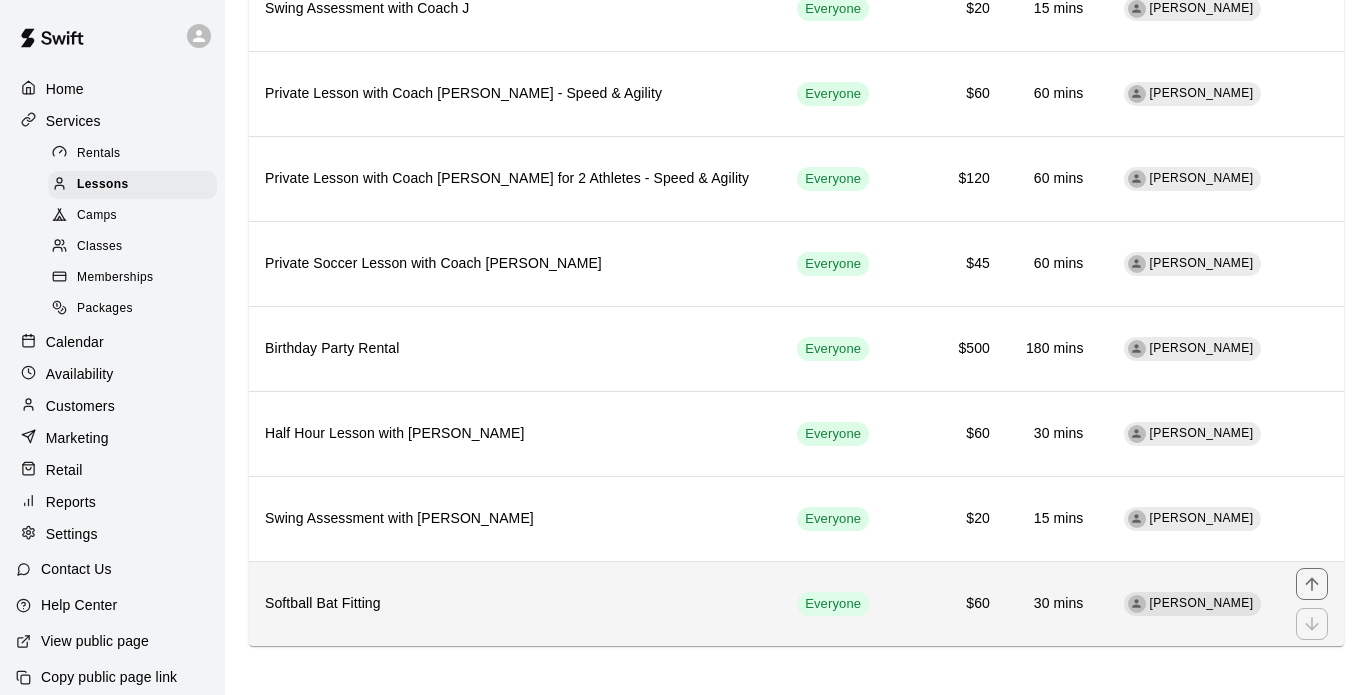 click on "Softball Bat Fitting" at bounding box center (515, 603) 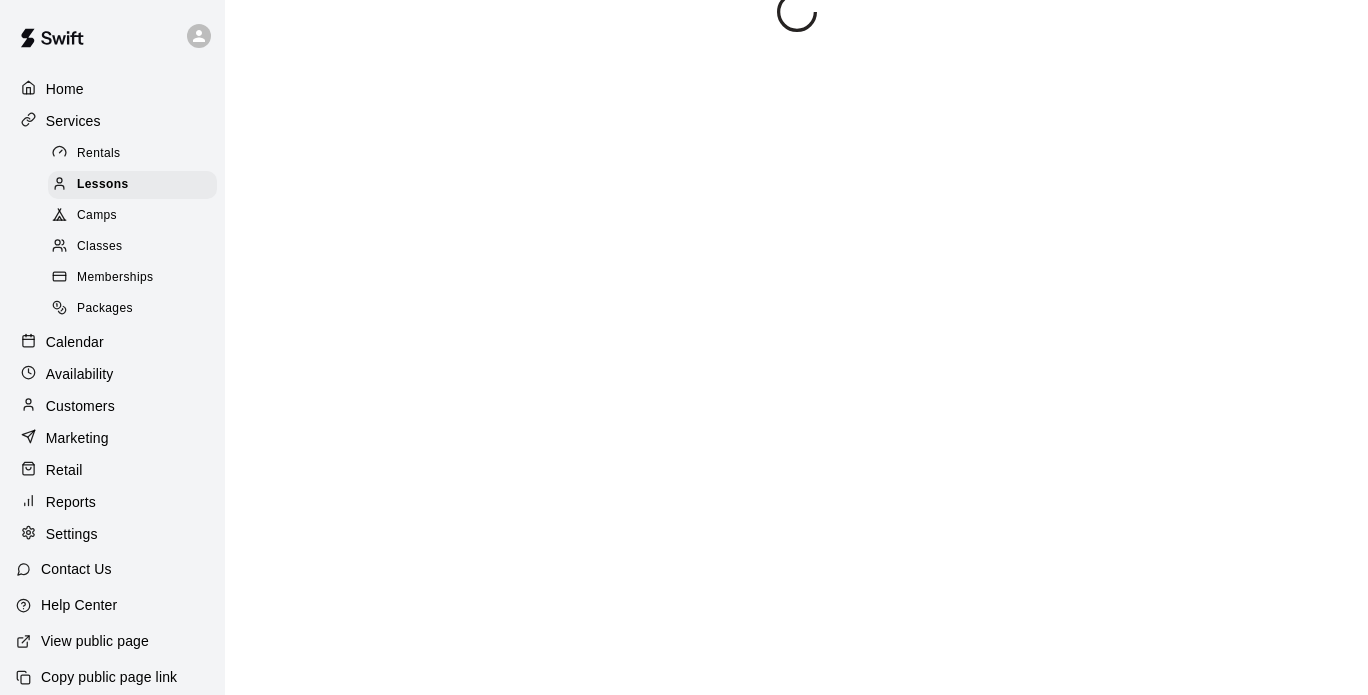 scroll, scrollTop: 0, scrollLeft: 0, axis: both 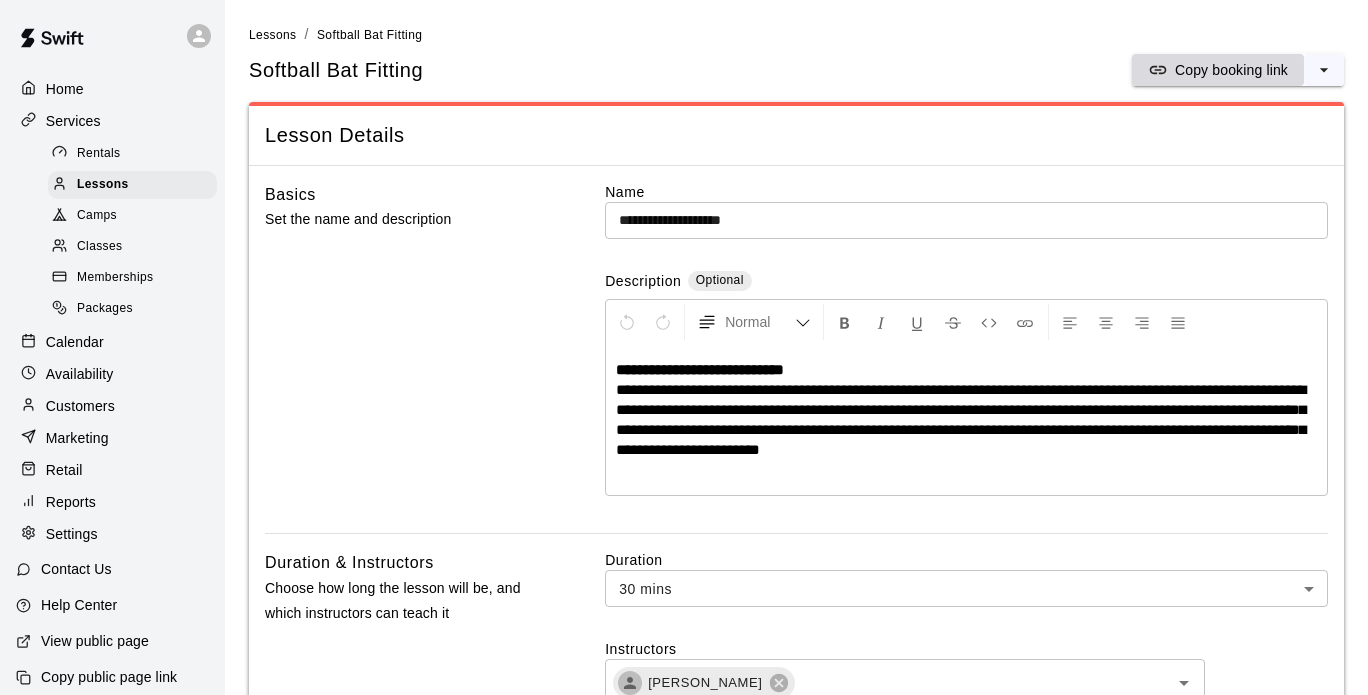 click on "Copy booking link" at bounding box center [1231, 70] 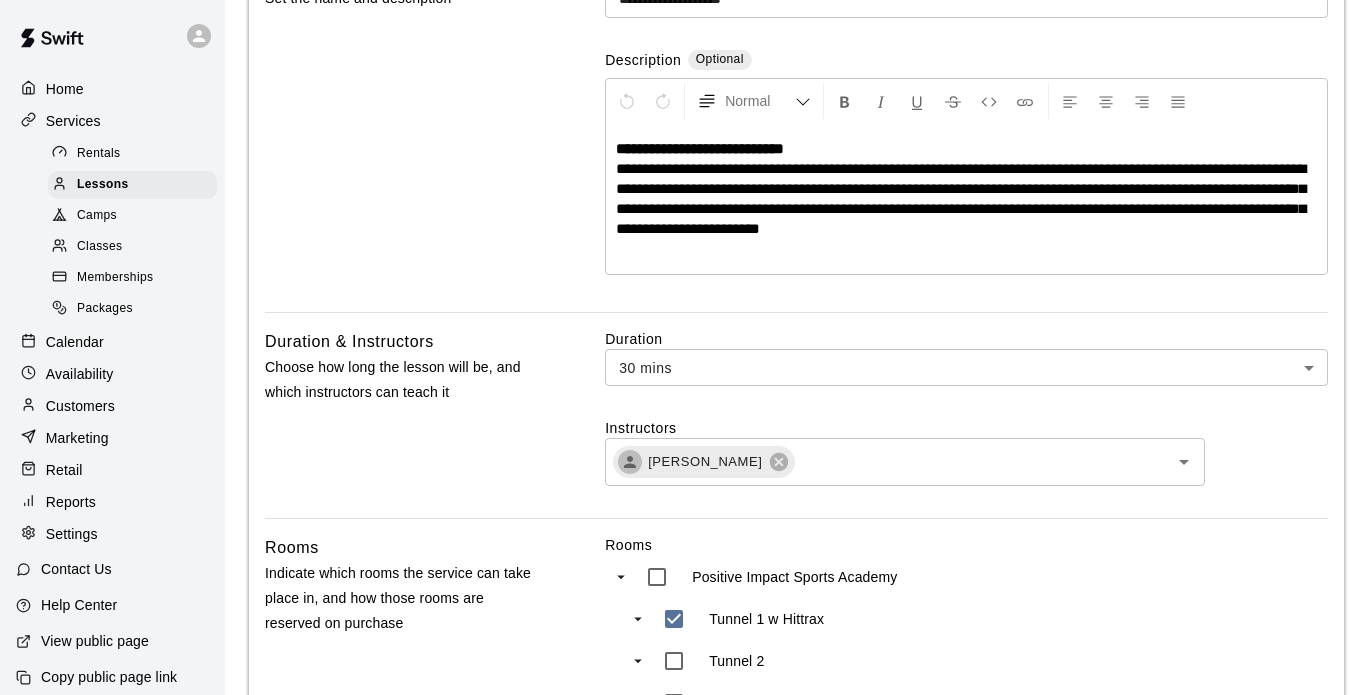 scroll, scrollTop: 0, scrollLeft: 0, axis: both 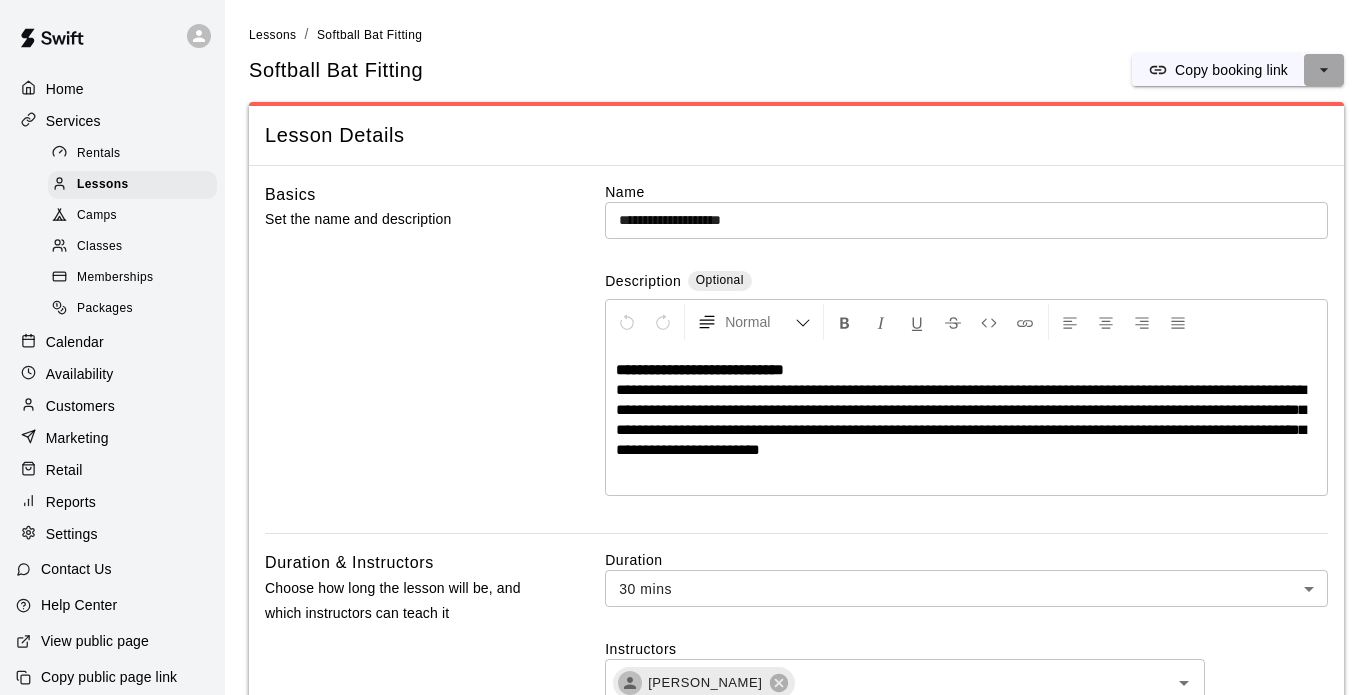 click 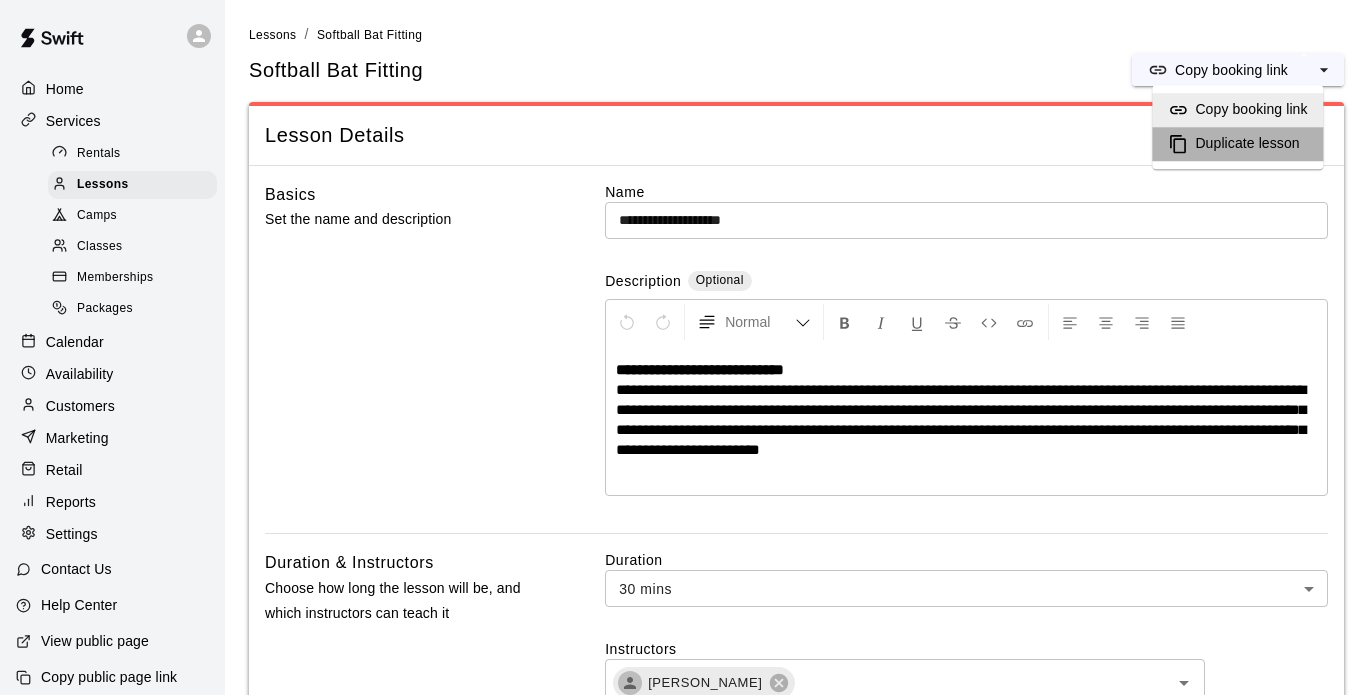 click on "Duplicate lesson" at bounding box center (1247, 144) 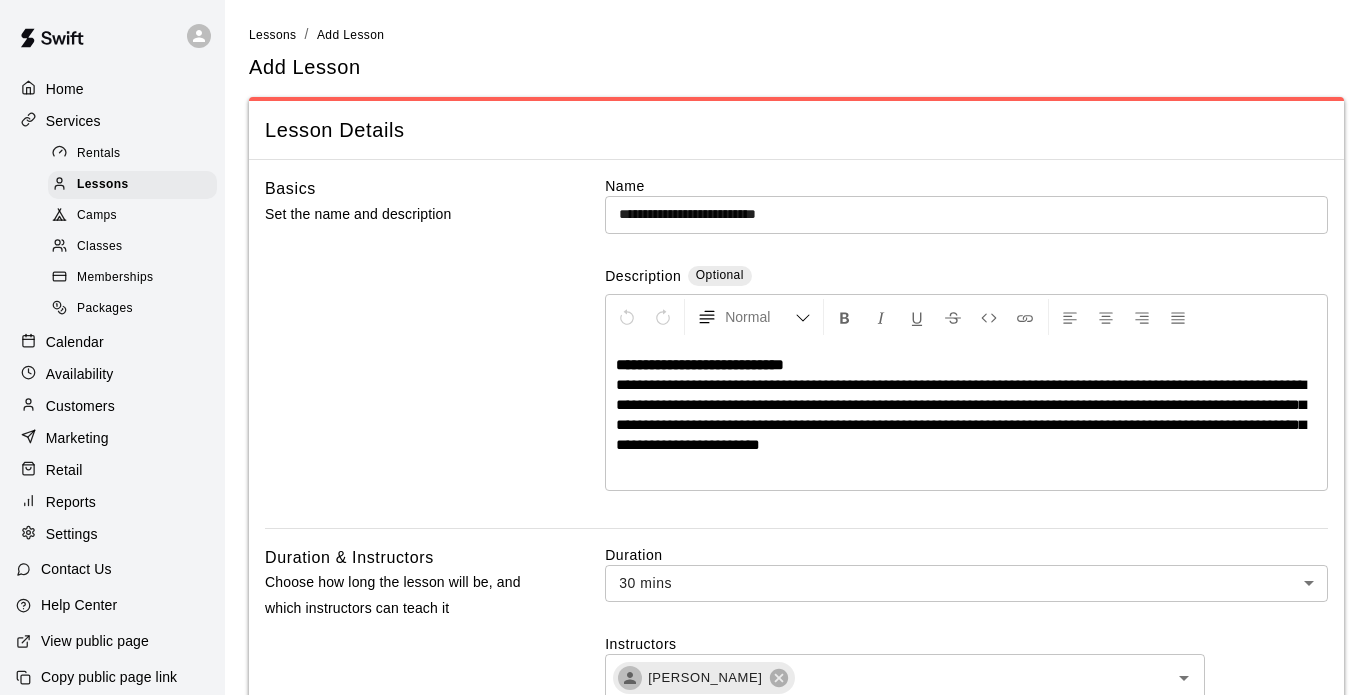 click on "**********" at bounding box center [966, 214] 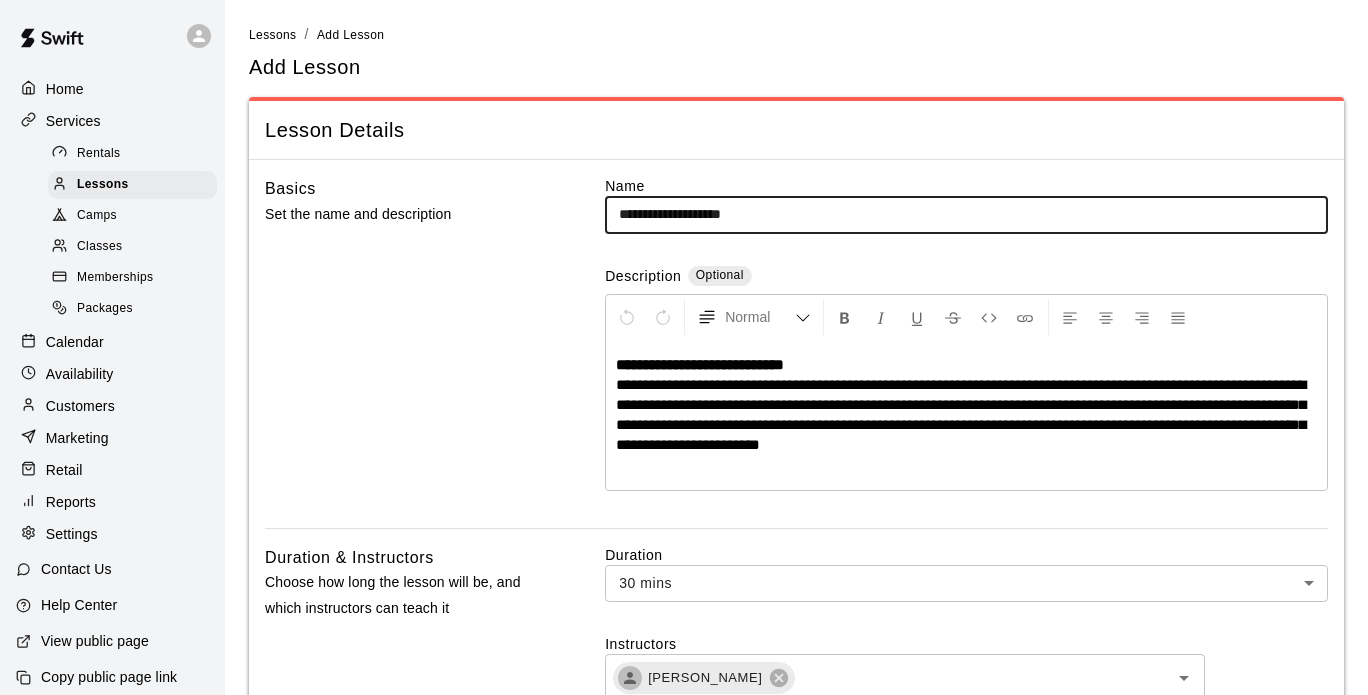 drag, startPoint x: 670, startPoint y: 213, endPoint x: 526, endPoint y: 208, distance: 144.08678 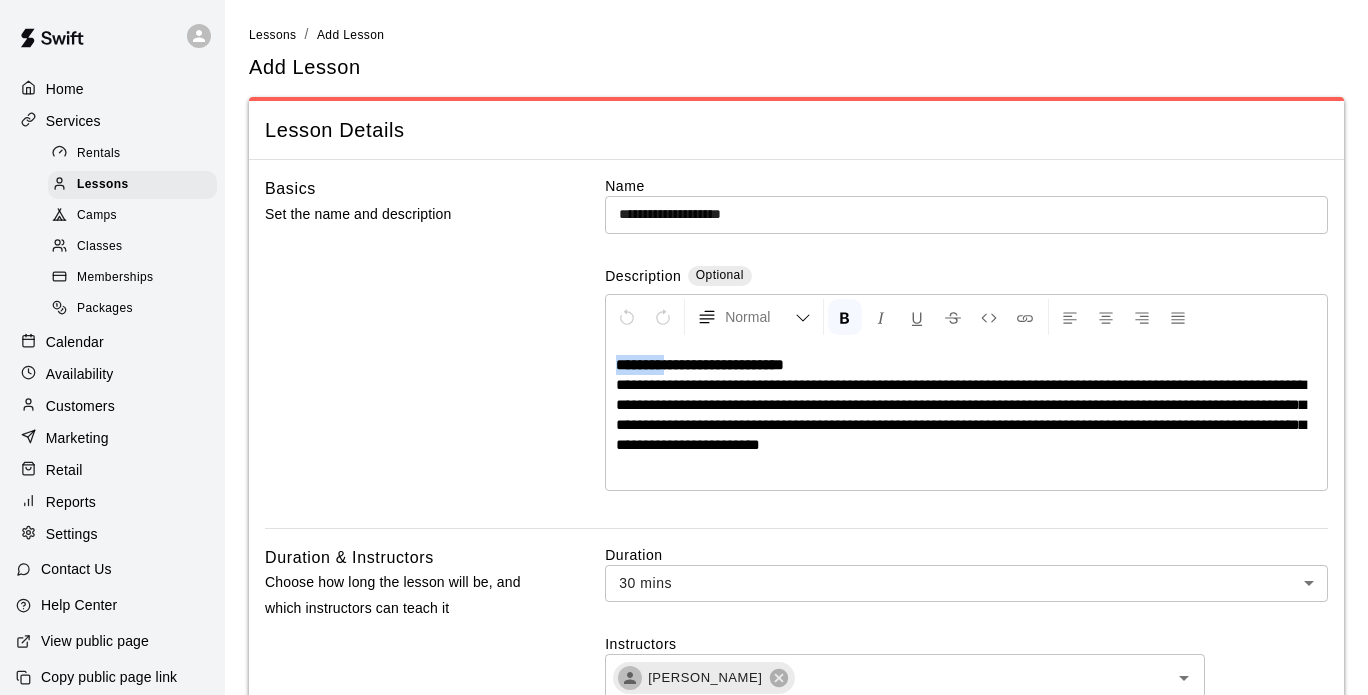 drag, startPoint x: 671, startPoint y: 366, endPoint x: 499, endPoint y: 363, distance: 172.02615 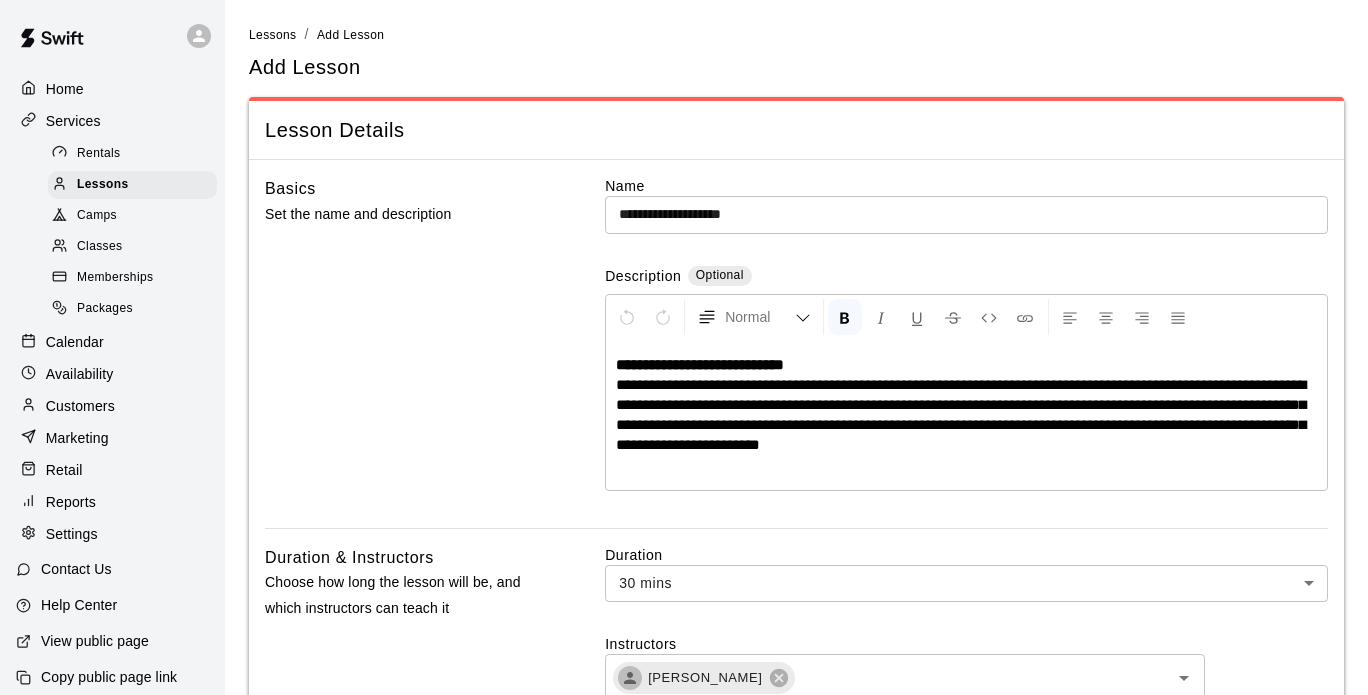 type 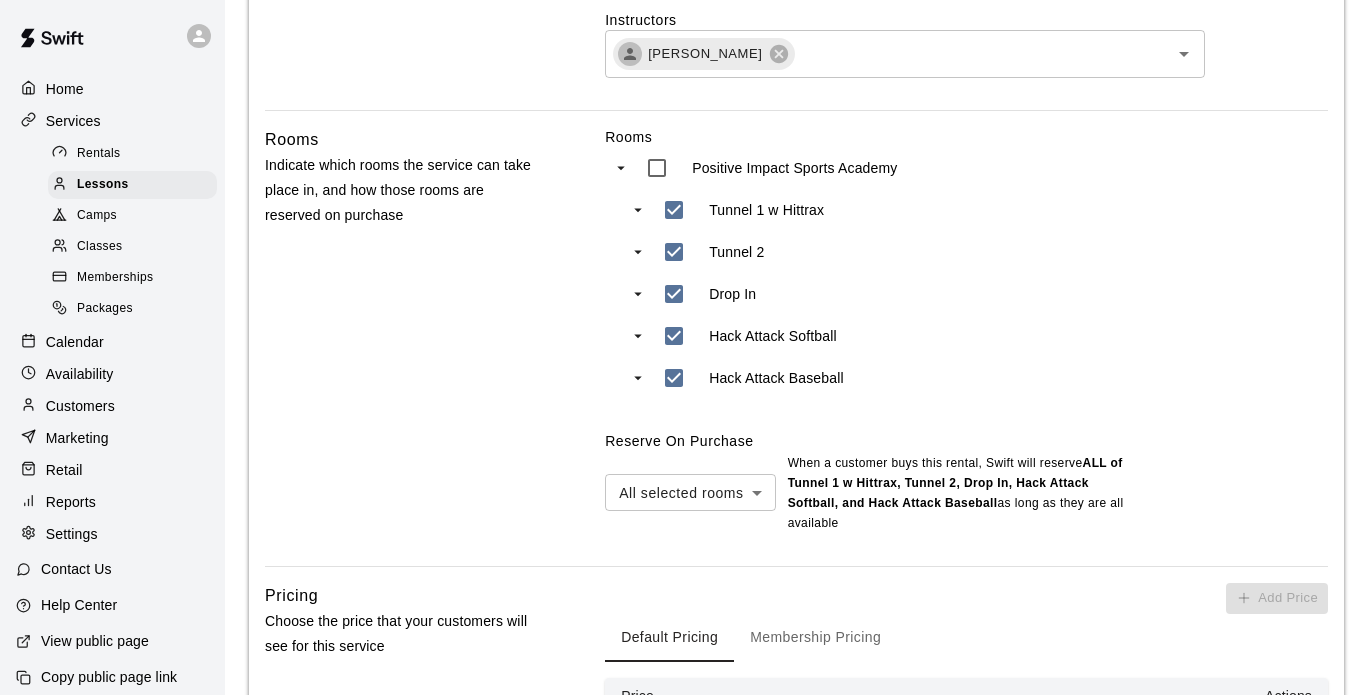scroll, scrollTop: 626, scrollLeft: 0, axis: vertical 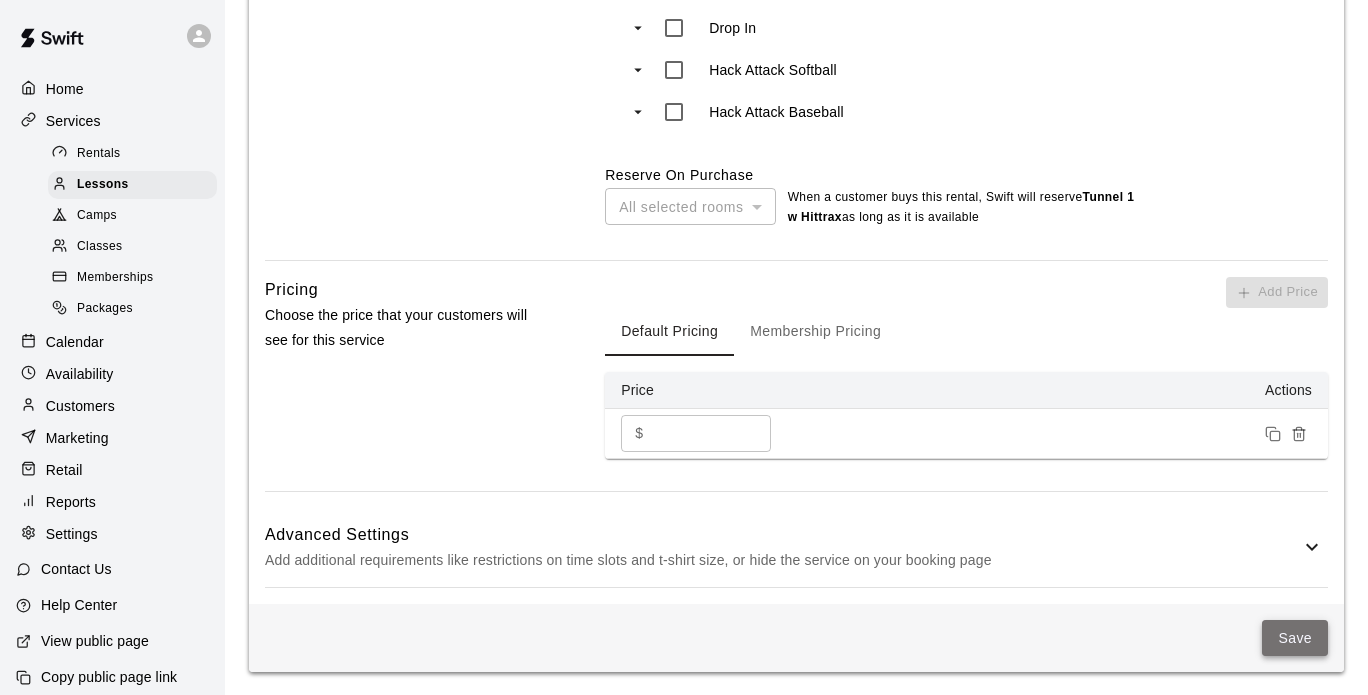 click on "Save" at bounding box center (1295, 638) 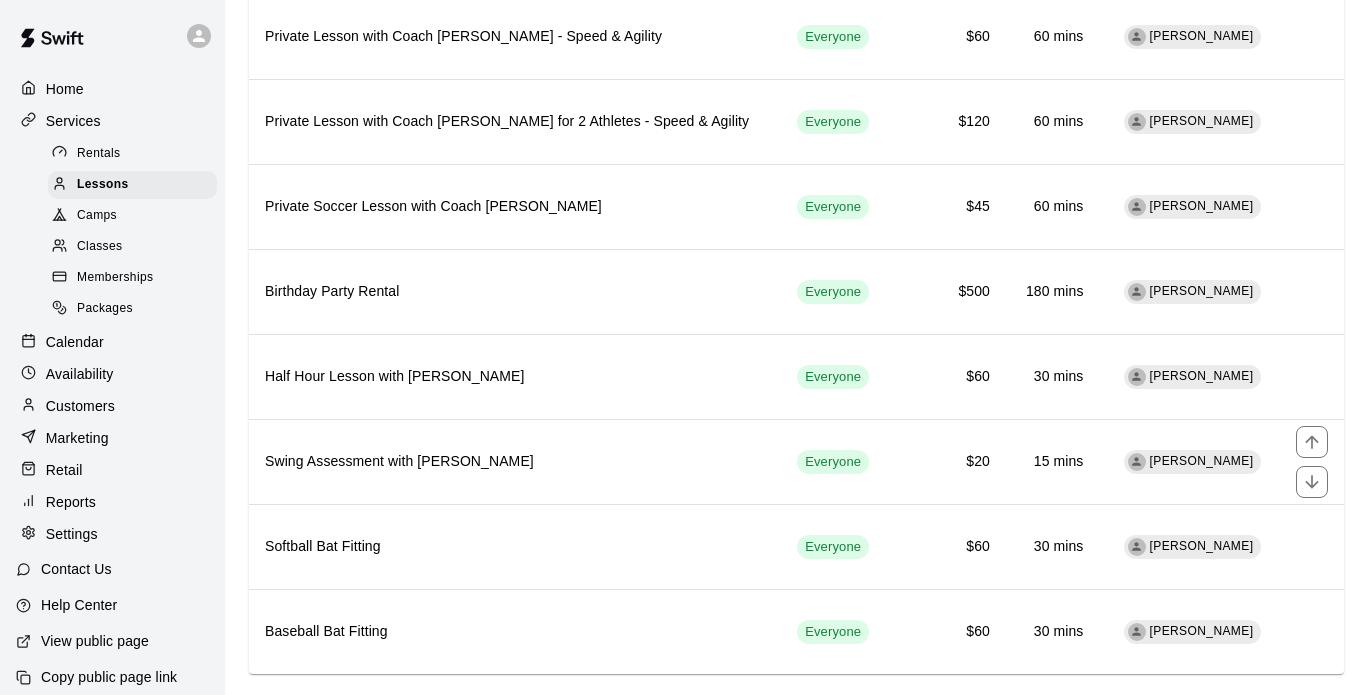 scroll, scrollTop: 486, scrollLeft: 0, axis: vertical 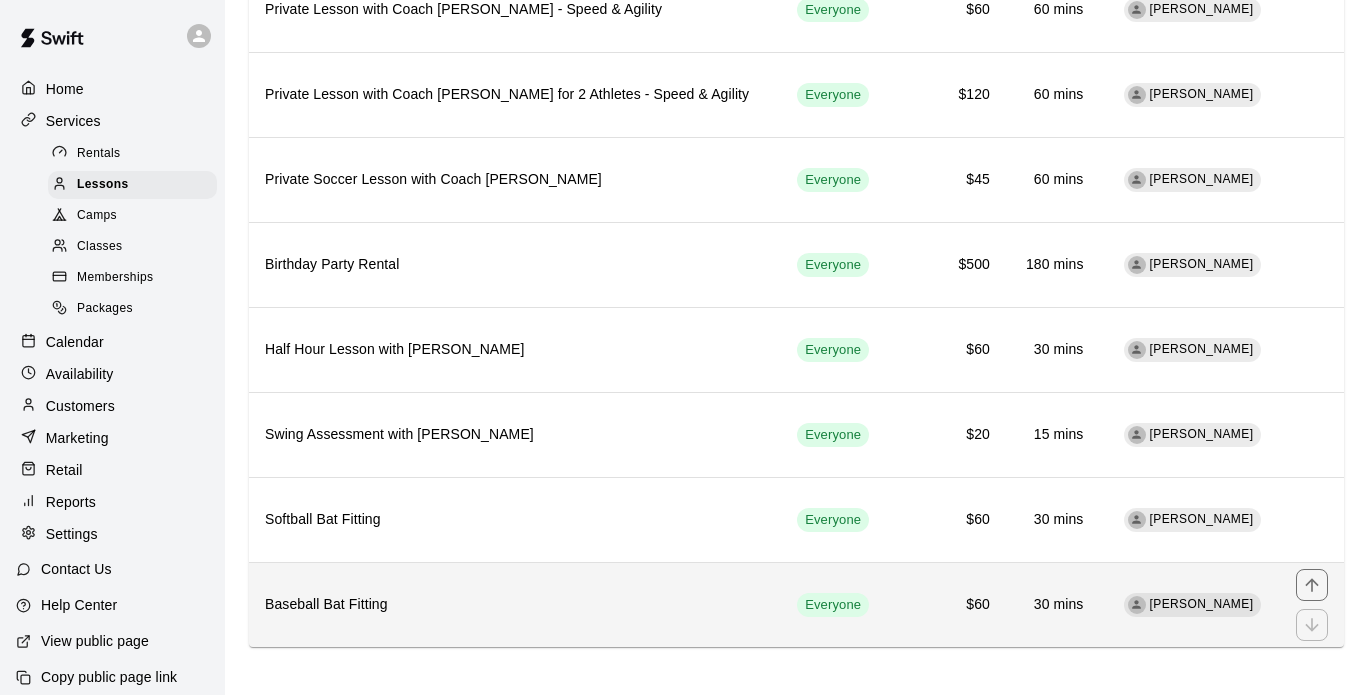 click on "Baseball Bat Fitting" at bounding box center [515, 605] 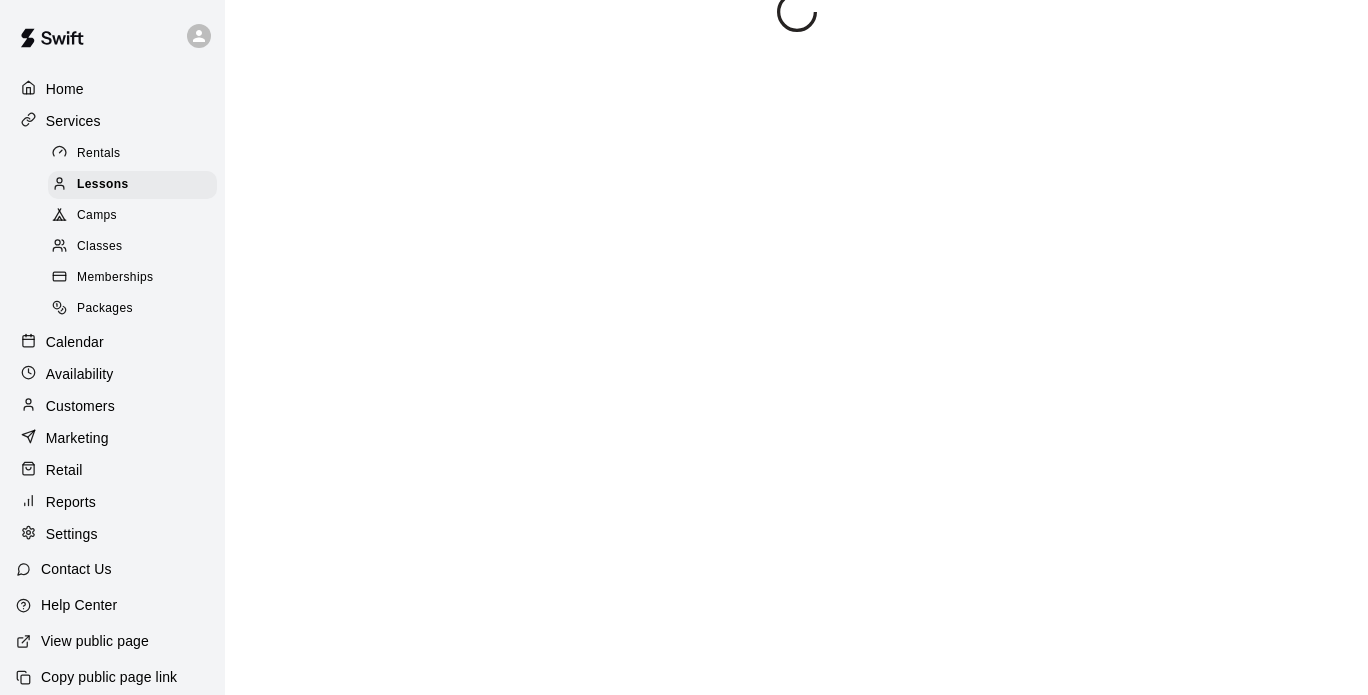 scroll, scrollTop: 0, scrollLeft: 0, axis: both 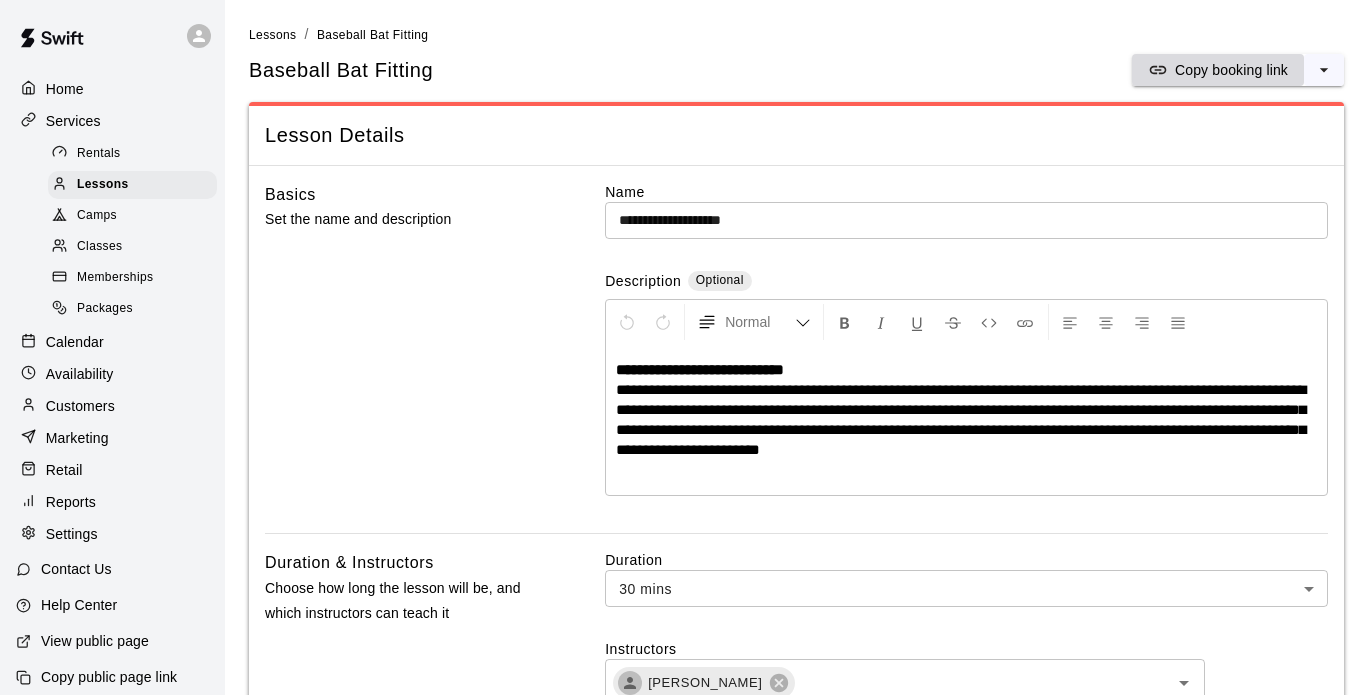 click on "Copy booking link" at bounding box center (1218, 70) 